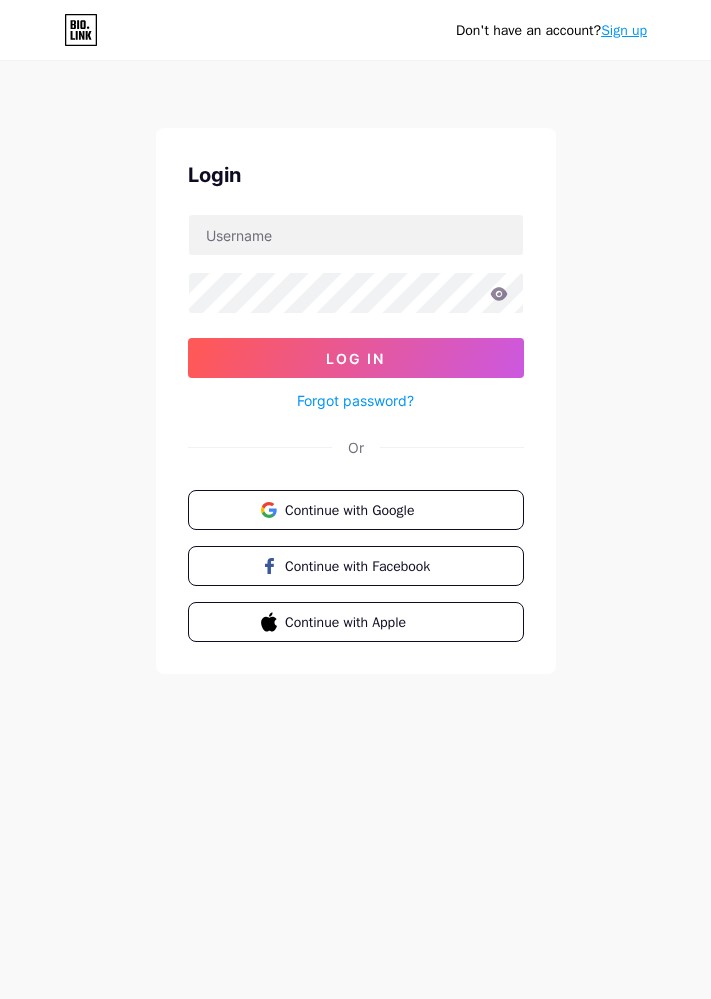 scroll, scrollTop: 0, scrollLeft: 0, axis: both 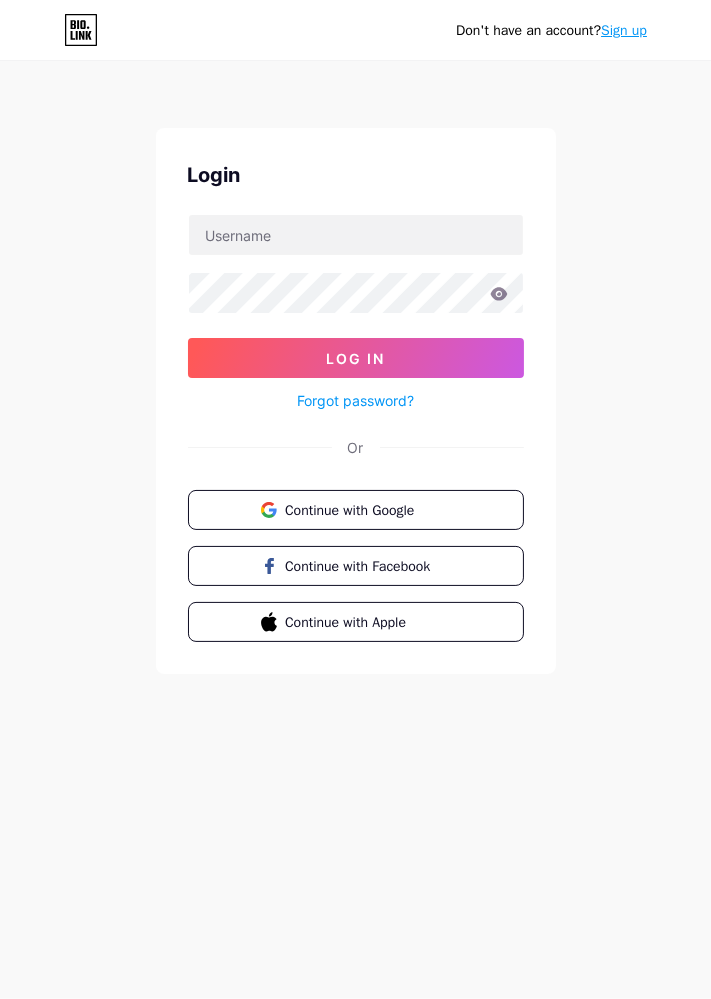 click on "Continue with Google" at bounding box center [356, 510] 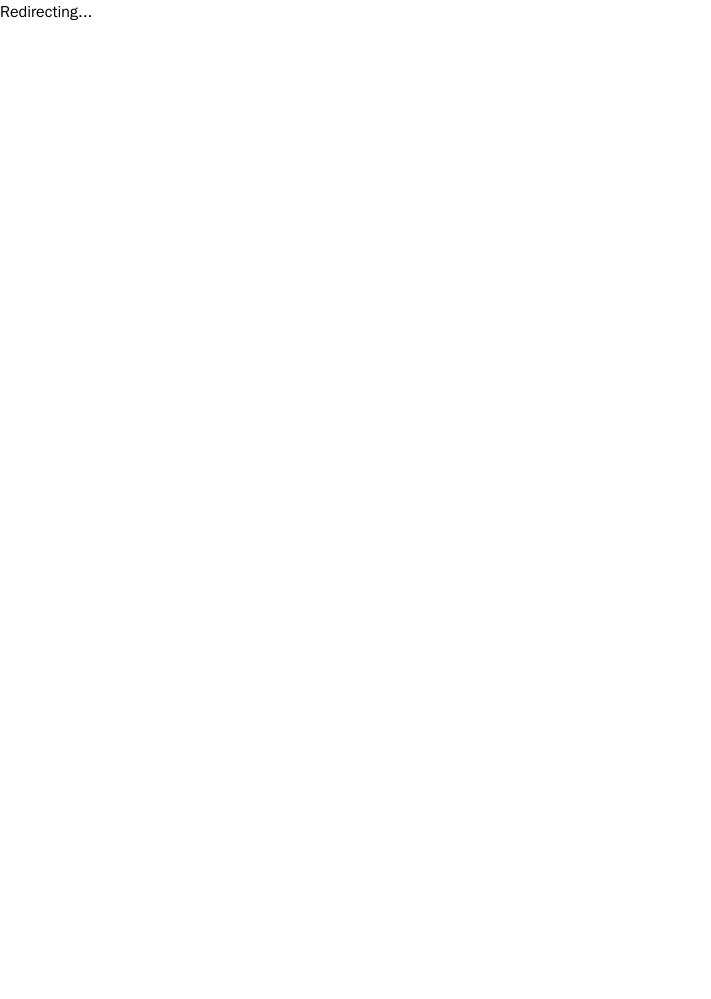 scroll, scrollTop: 0, scrollLeft: 0, axis: both 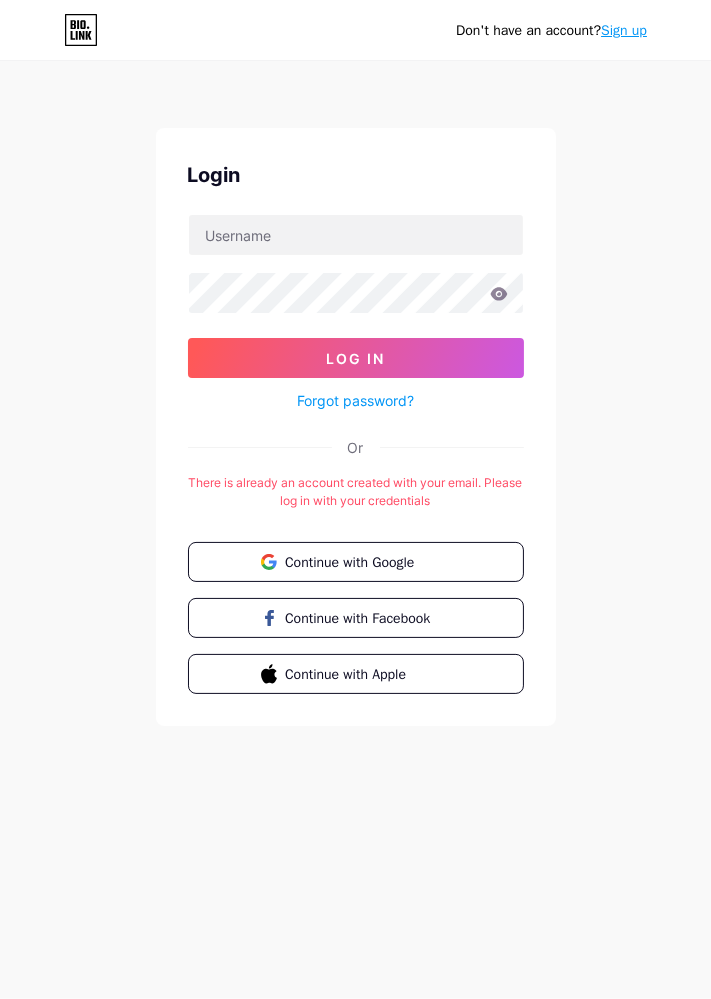 click on "Continue with Google" at bounding box center [367, 562] 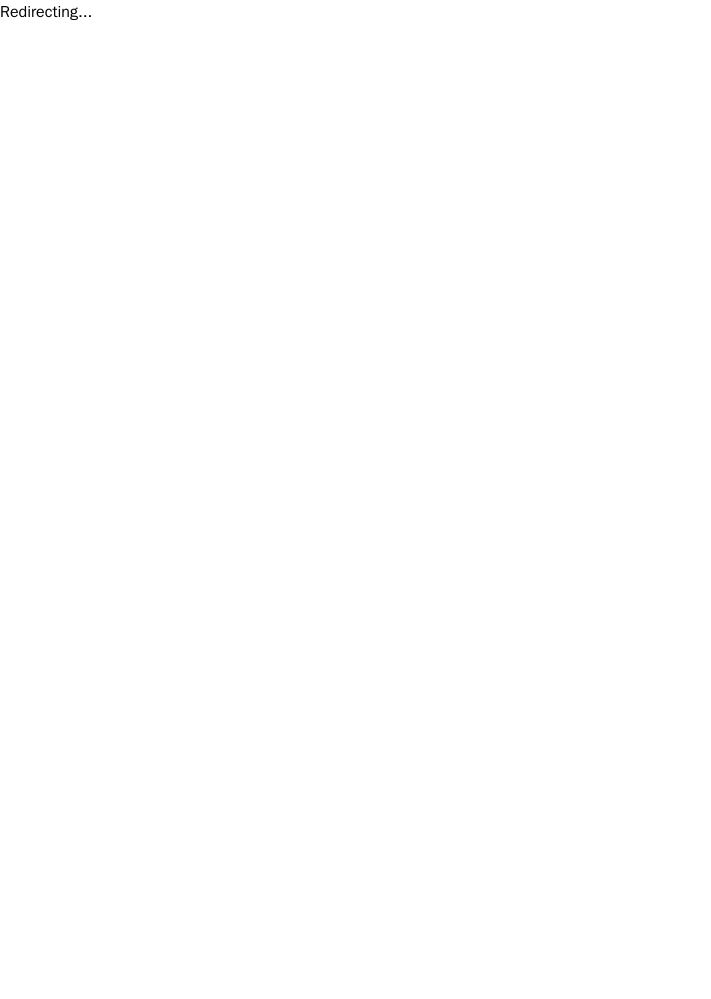 scroll, scrollTop: 0, scrollLeft: 0, axis: both 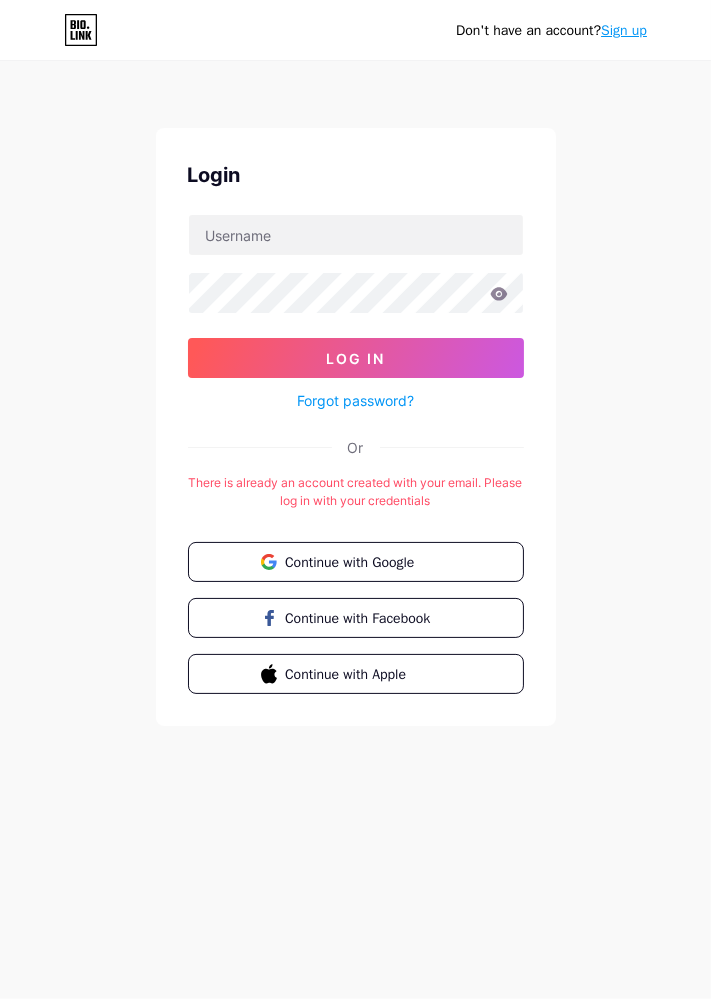 click on "Forgot password?" at bounding box center (355, 400) 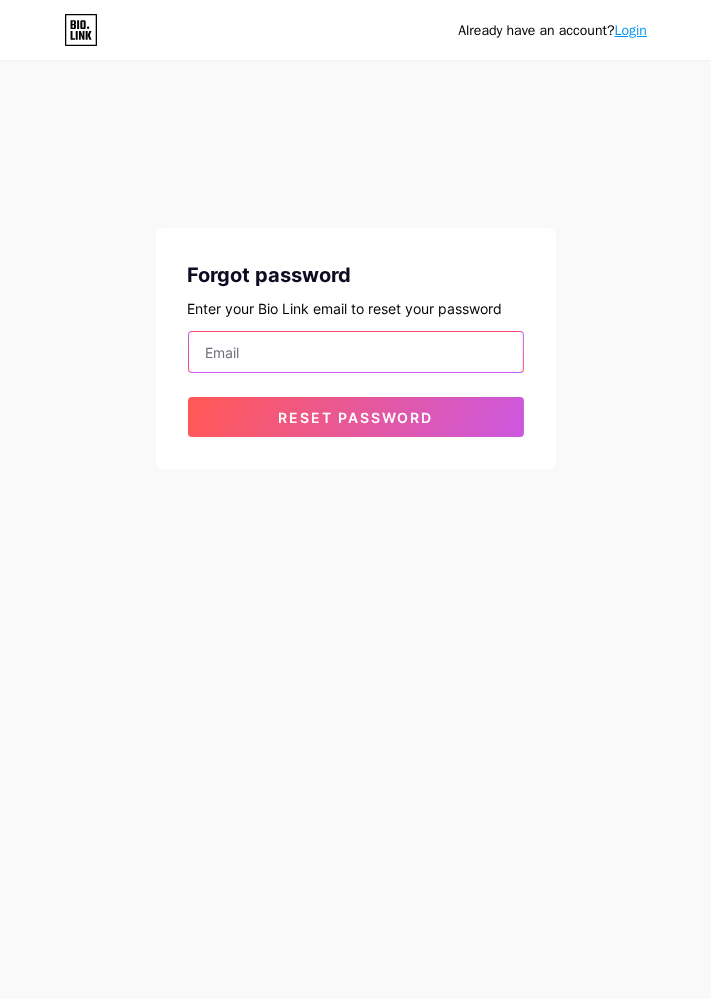 click at bounding box center (356, 352) 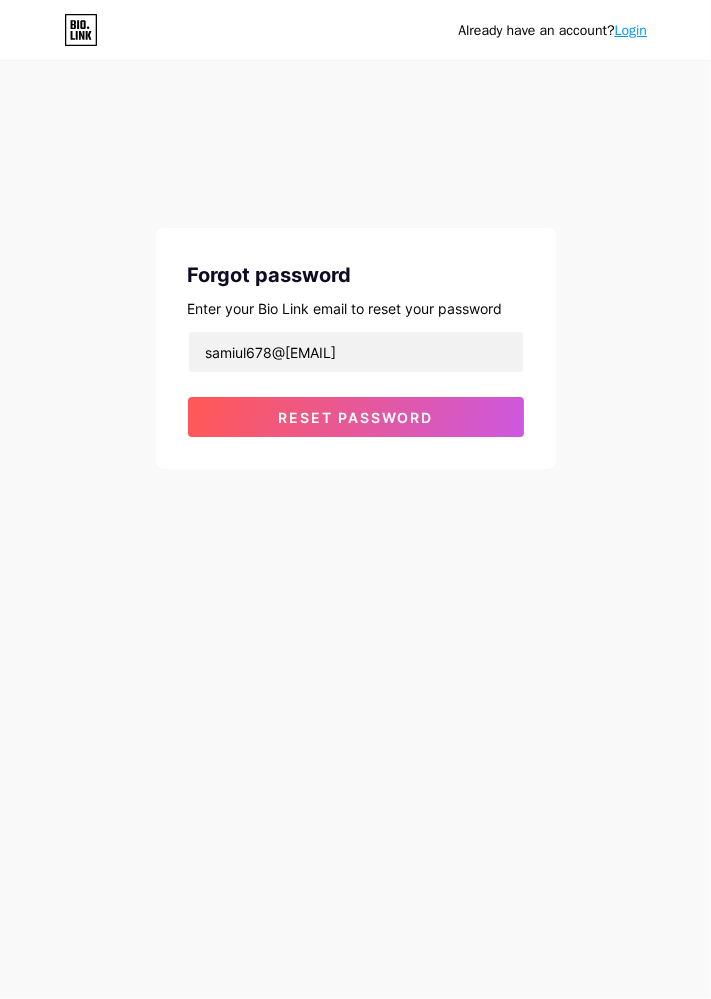 click on "Reset password" at bounding box center (355, 417) 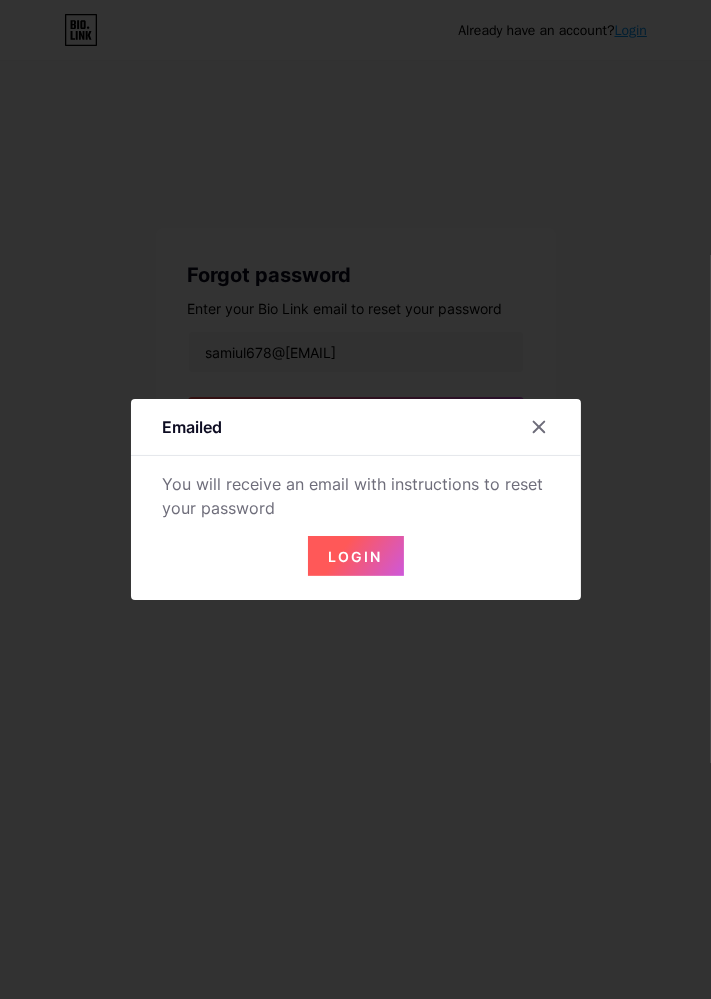click on "Login" at bounding box center [356, 556] 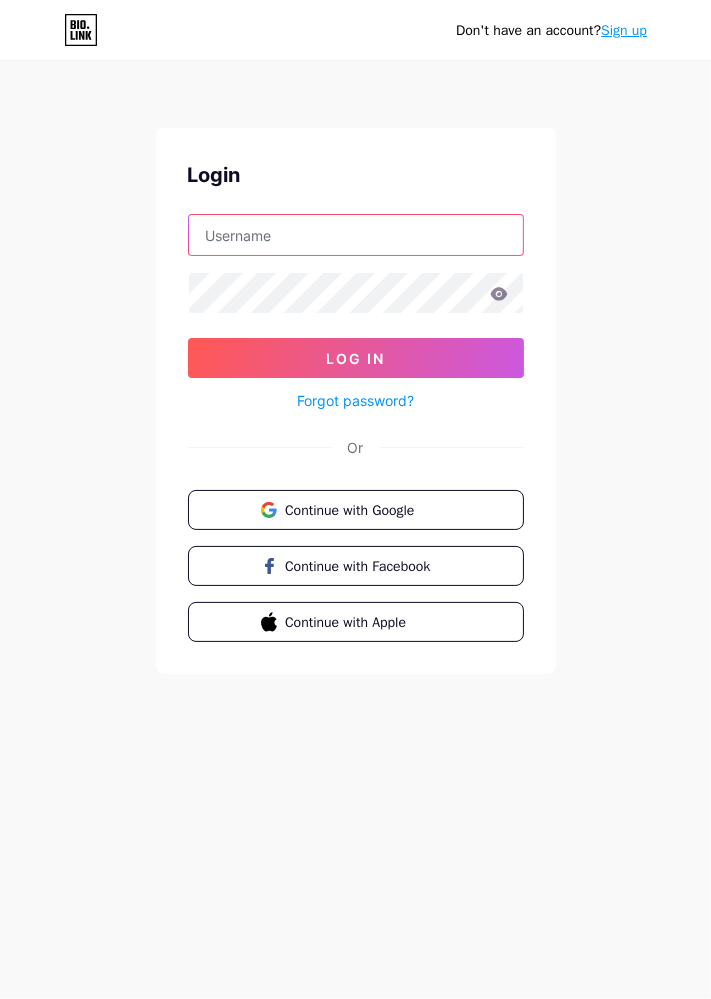 click at bounding box center (356, 235) 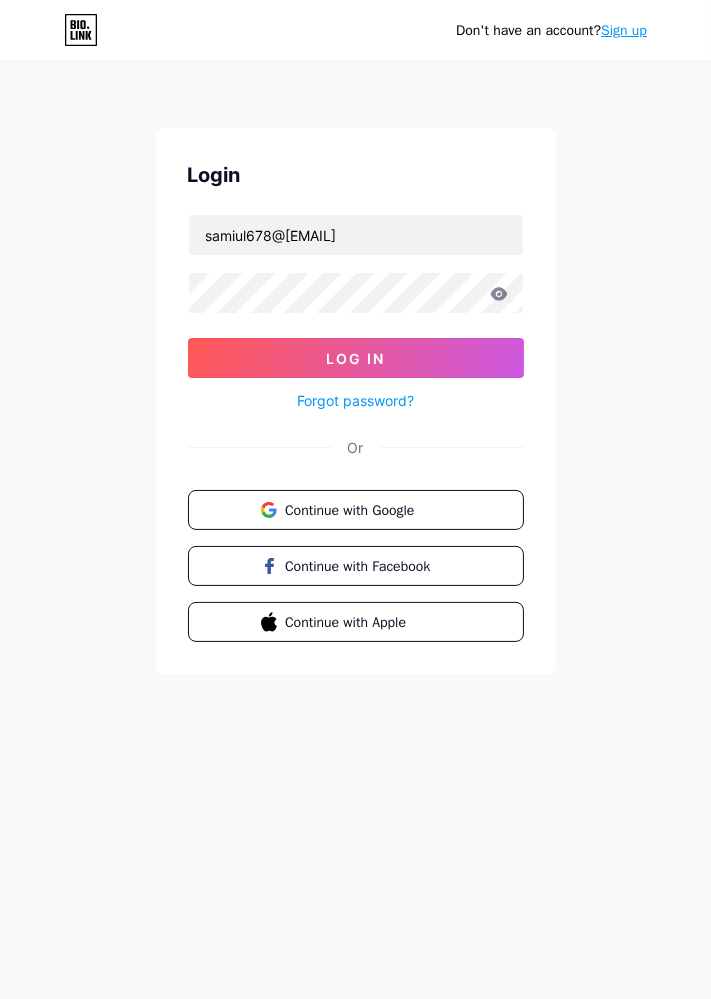 click 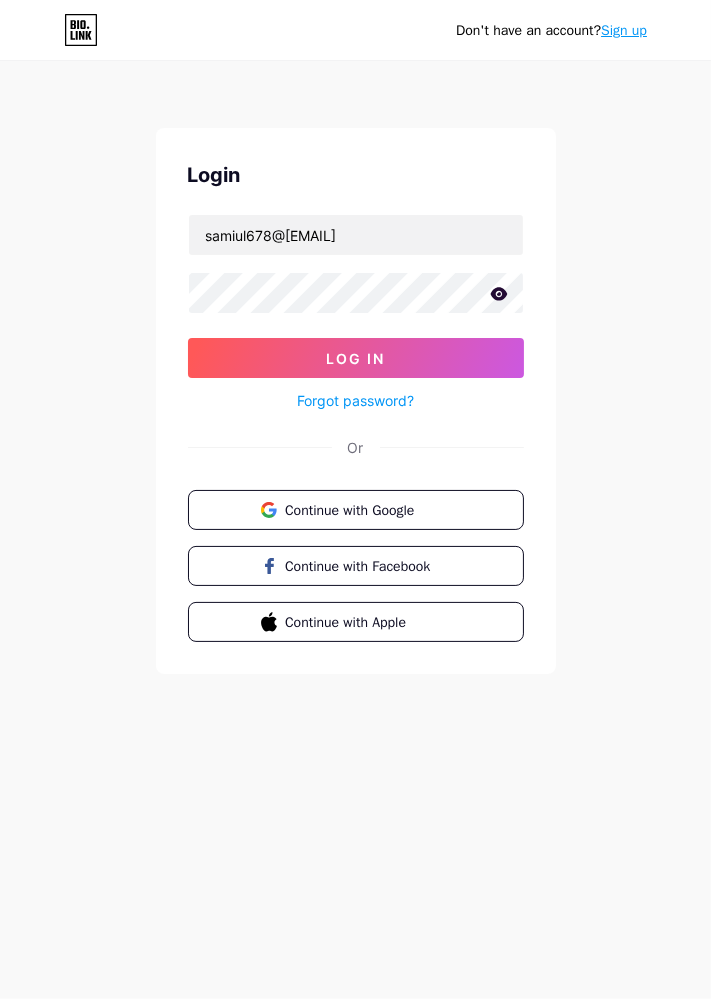 click on "Log In" at bounding box center [355, 358] 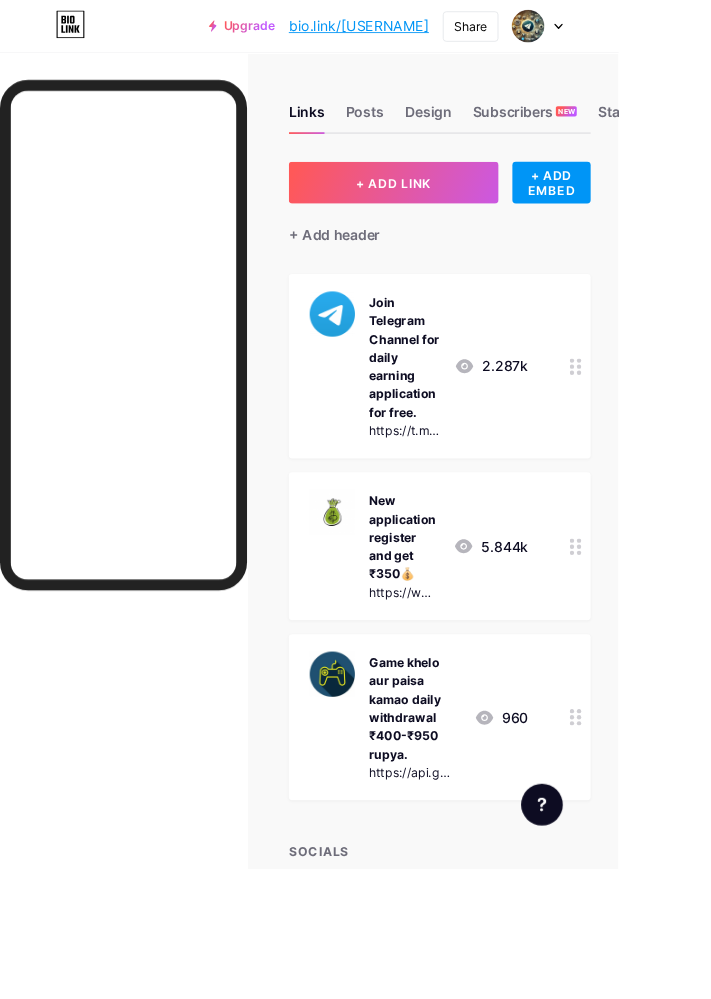 click on "New application register and get ₹350💰" at bounding box center [464, 617] 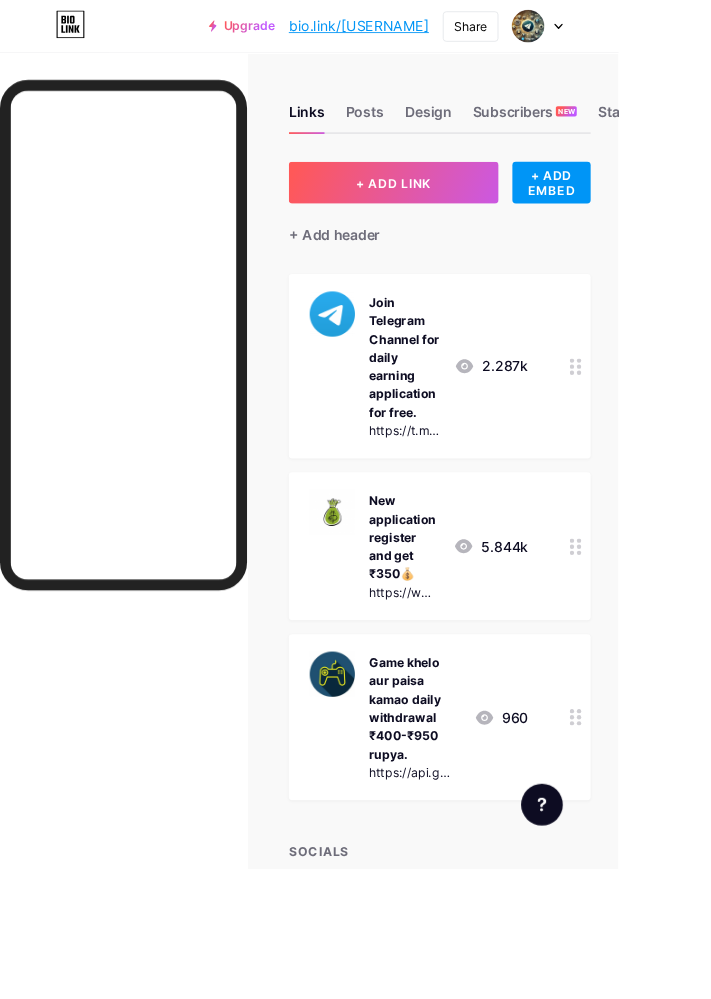 click 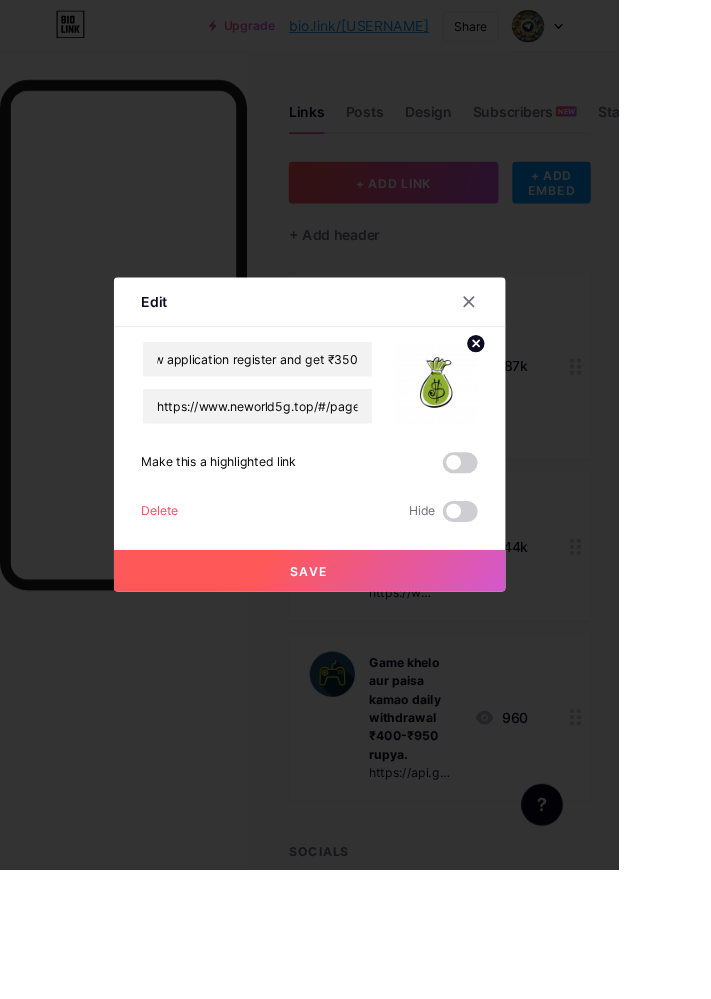 scroll, scrollTop: 0, scrollLeft: 39, axis: horizontal 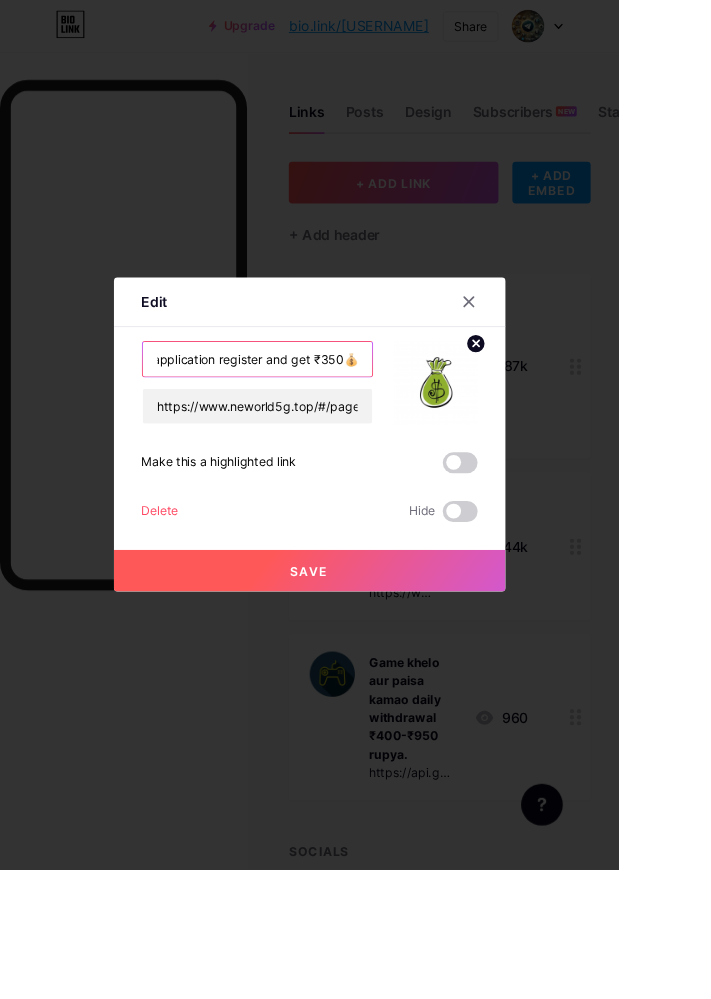click on "New application register and get ₹350💰" at bounding box center [296, 413] 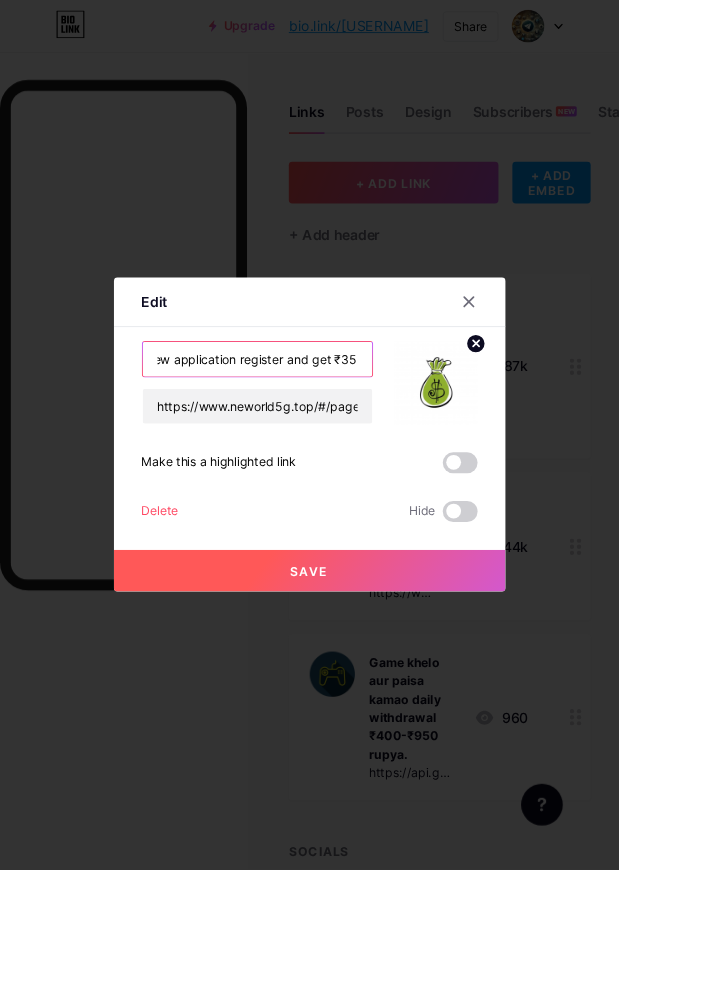 scroll, scrollTop: 0, scrollLeft: 0, axis: both 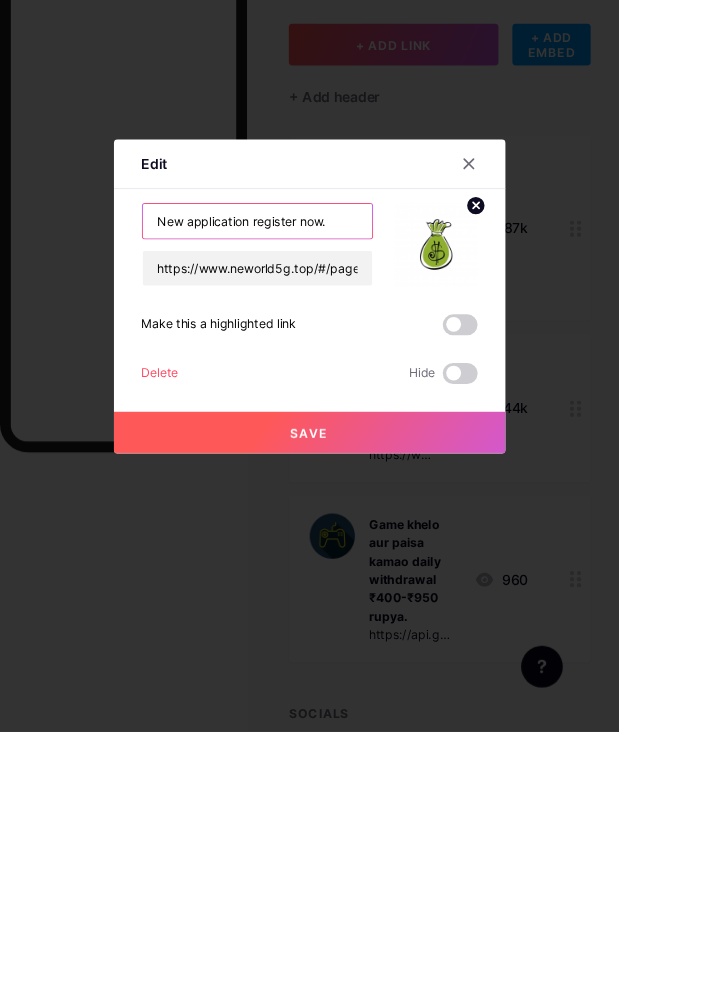 type on "New application register now." 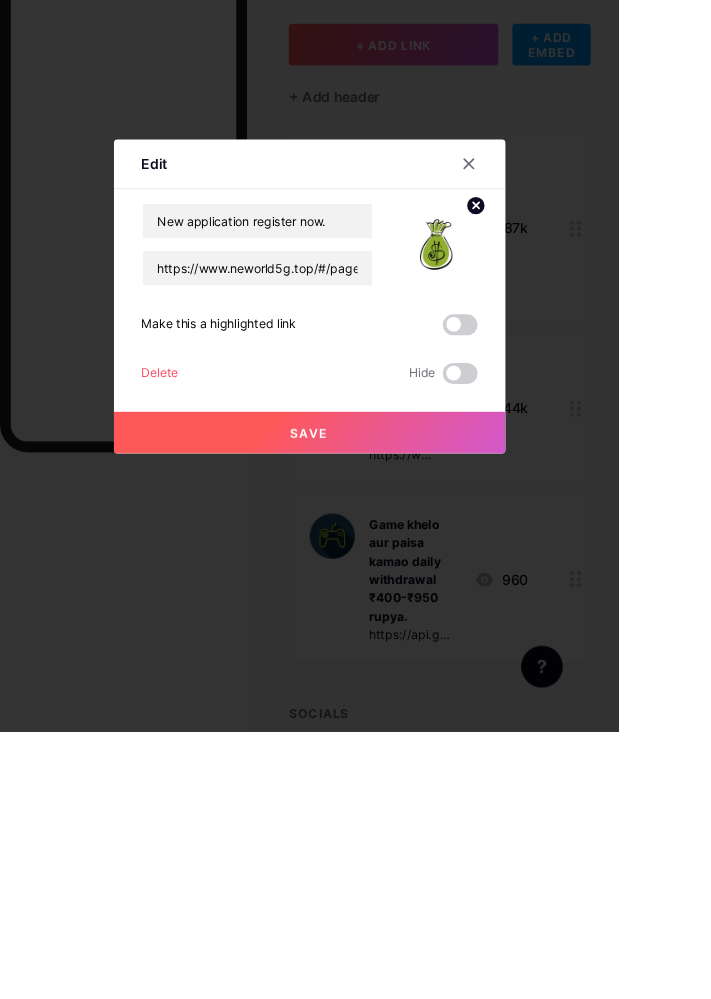 click on "Save" at bounding box center [356, 656] 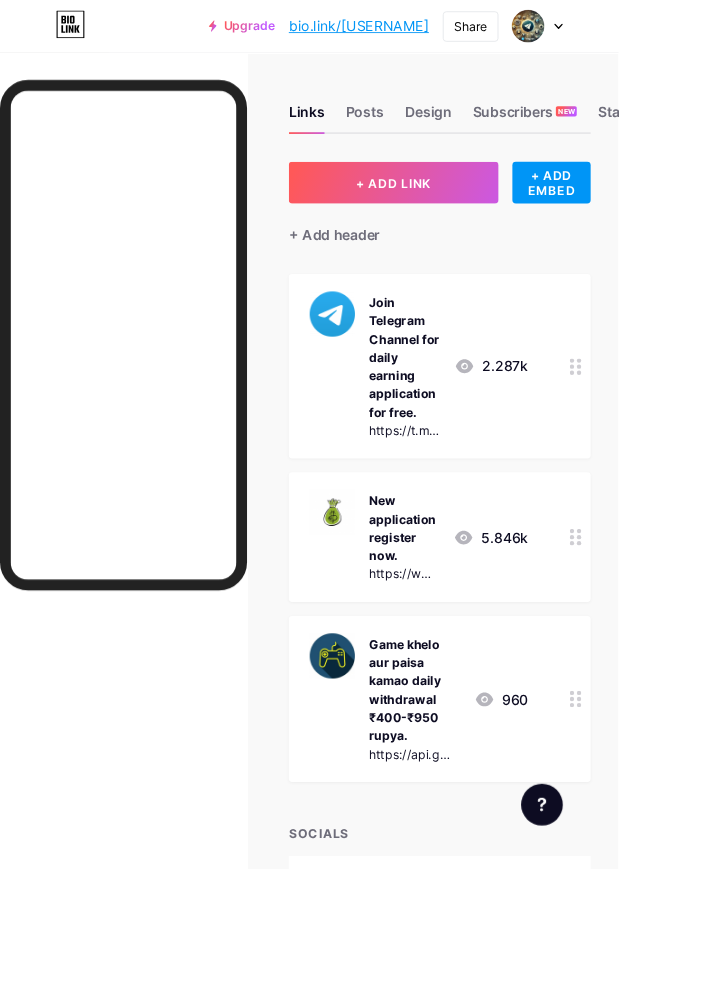 click at bounding box center (662, 803) 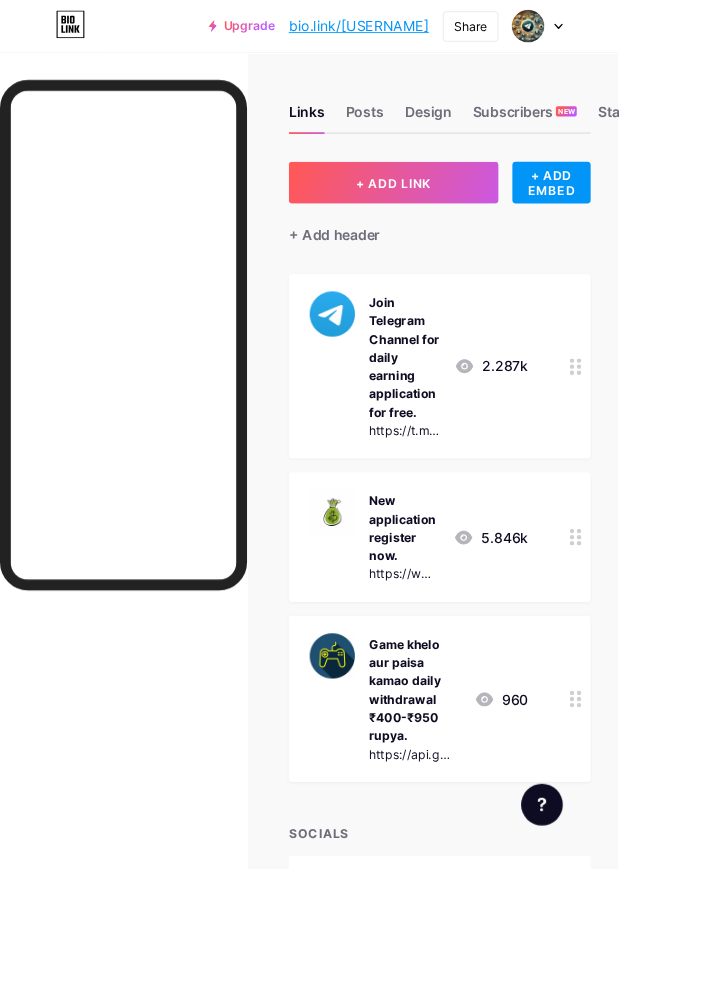 click on "Game khelo aur paisa kamao daily withdrawal ₹400-₹950 rupya." at bounding box center [476, 793] 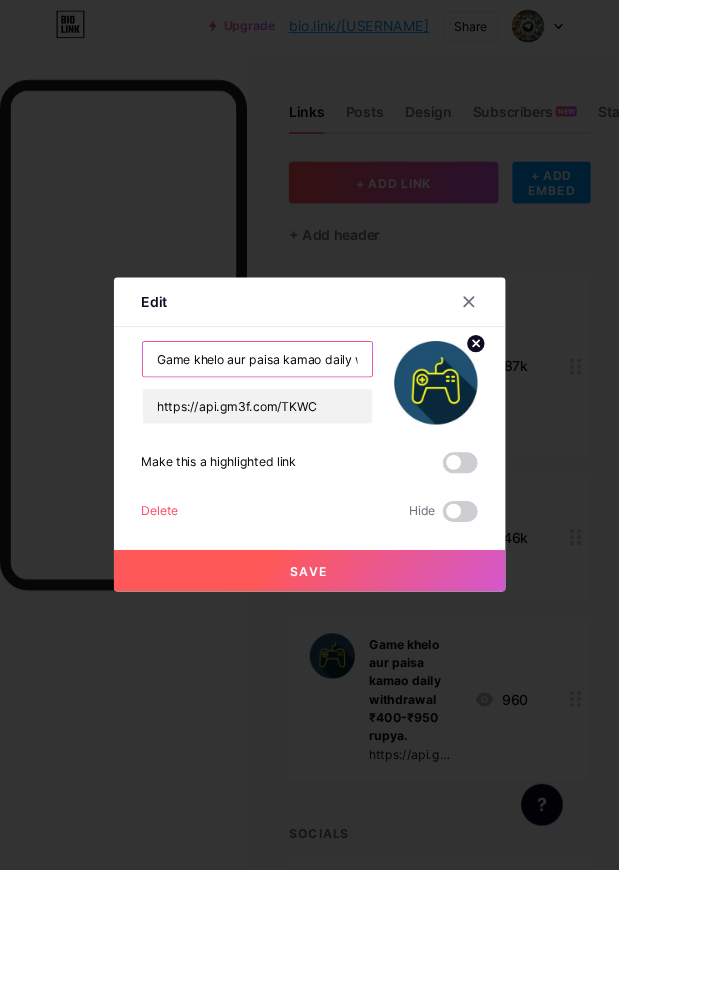 click on "Game khelo aur paisa kamao daily withdrawal ₹400-₹950 rupya." at bounding box center [296, 413] 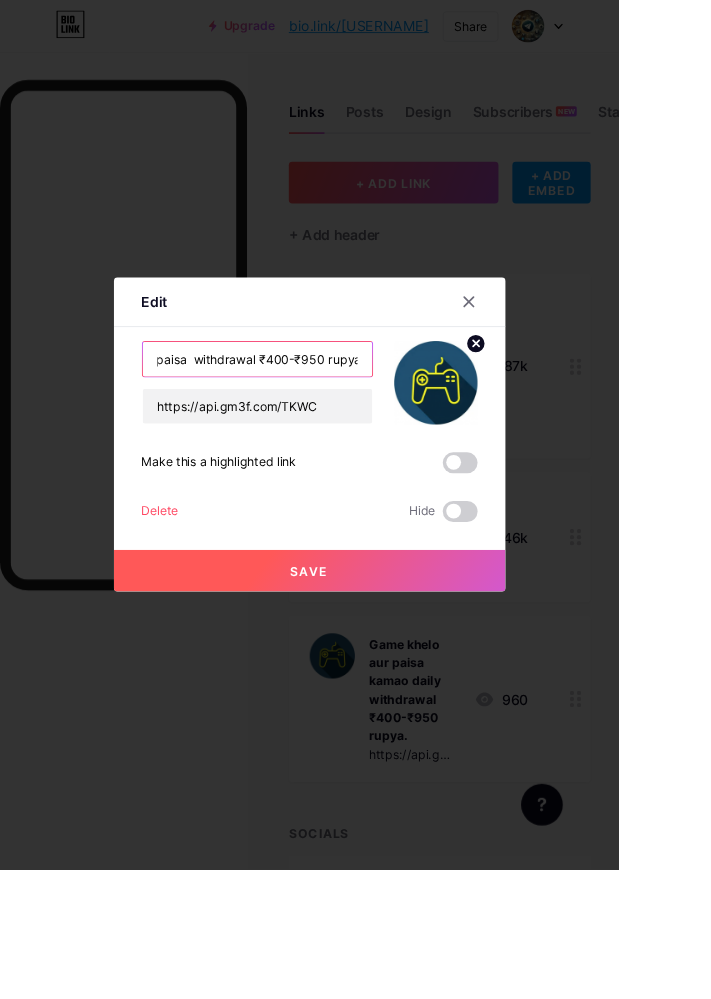 scroll, scrollTop: 0, scrollLeft: 115, axis: horizontal 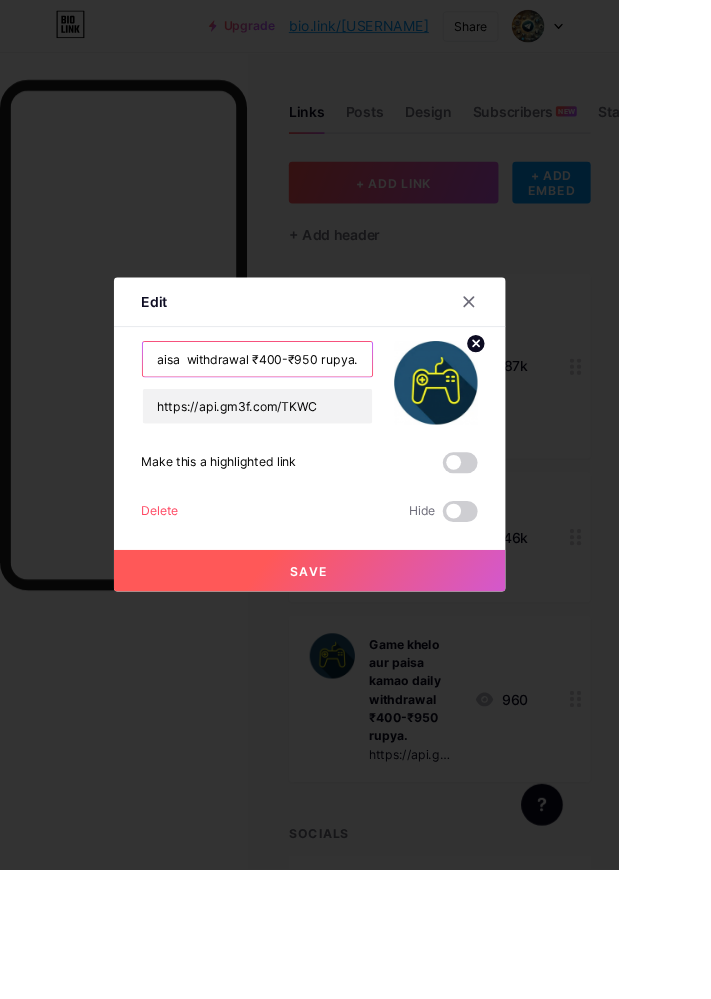 click on "Game khelo aur paisa  withdrawal ₹400-₹950 rupya." at bounding box center (296, 413) 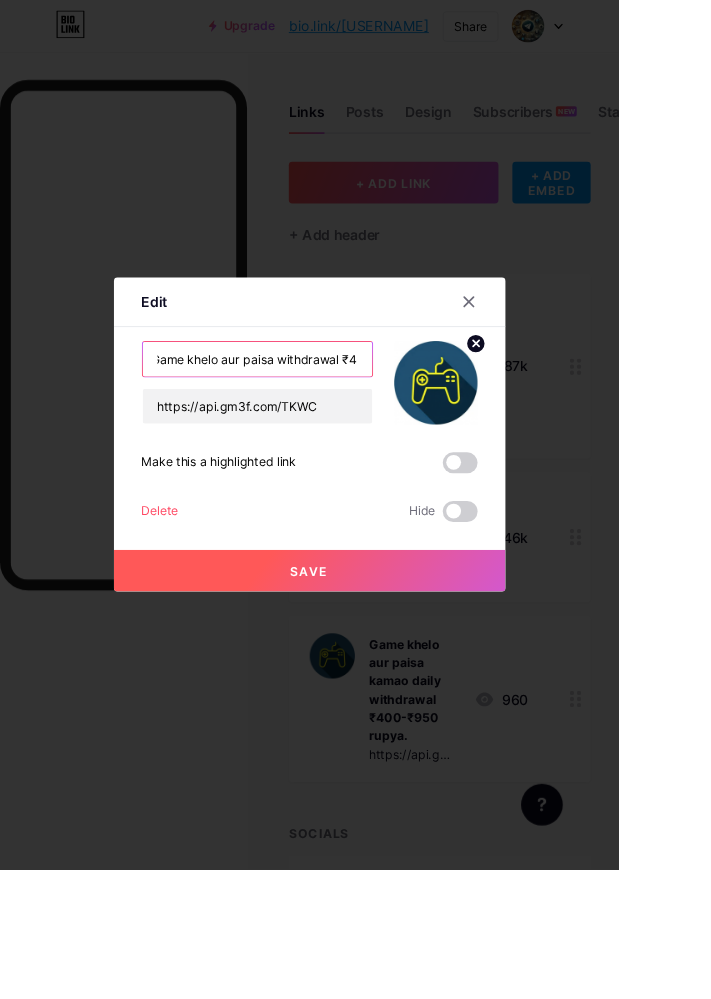 scroll, scrollTop: 0, scrollLeft: 0, axis: both 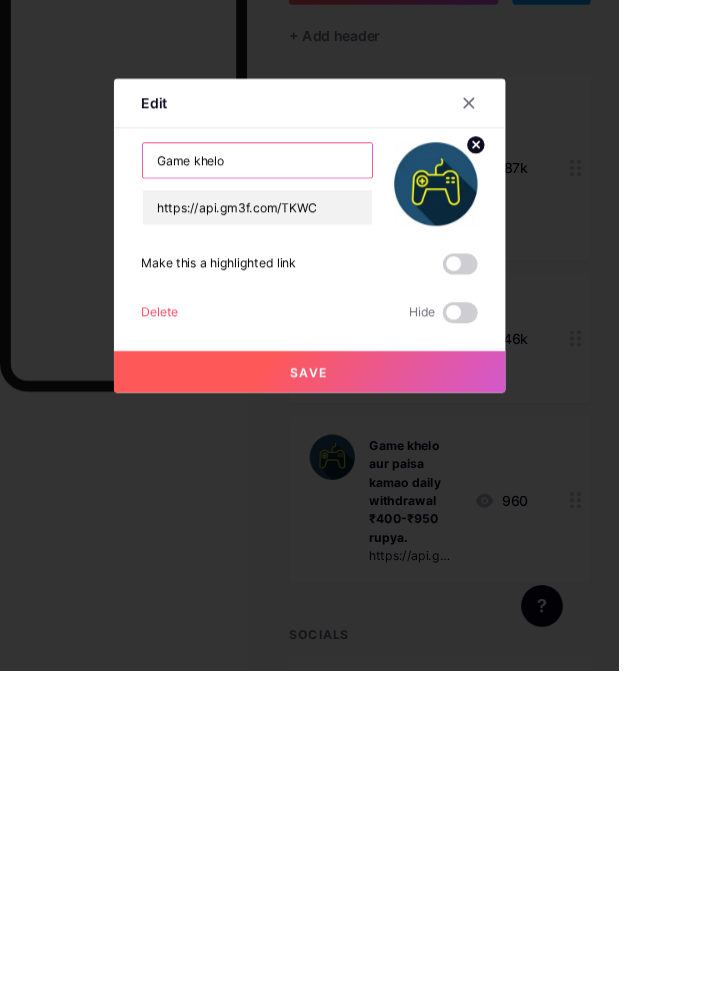 type on "Game khelo" 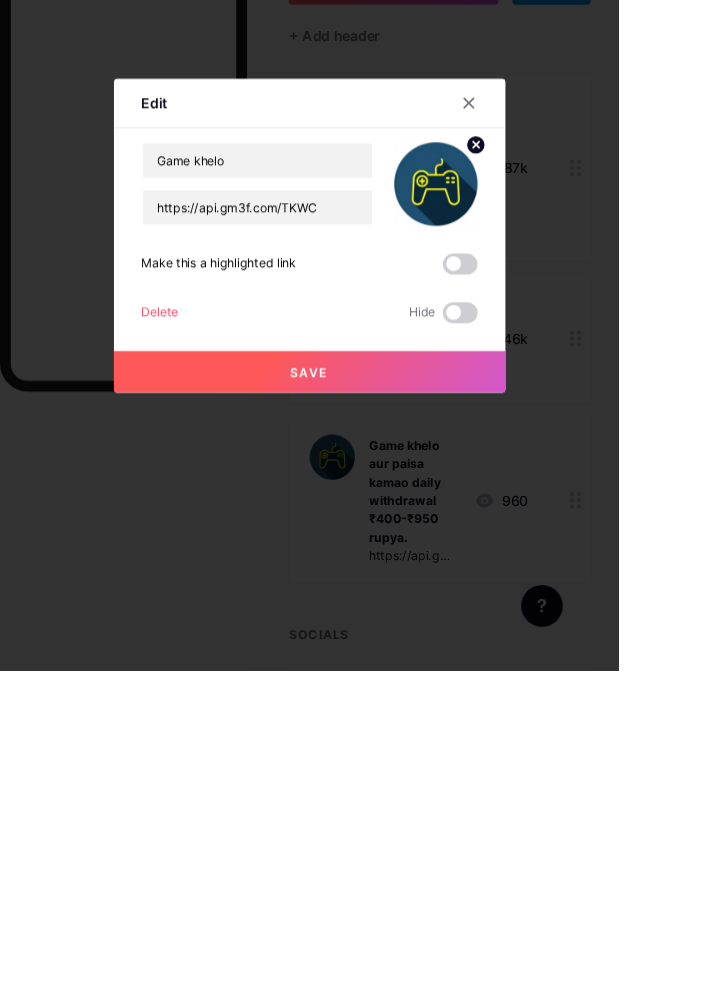 click on "Save" at bounding box center [356, 656] 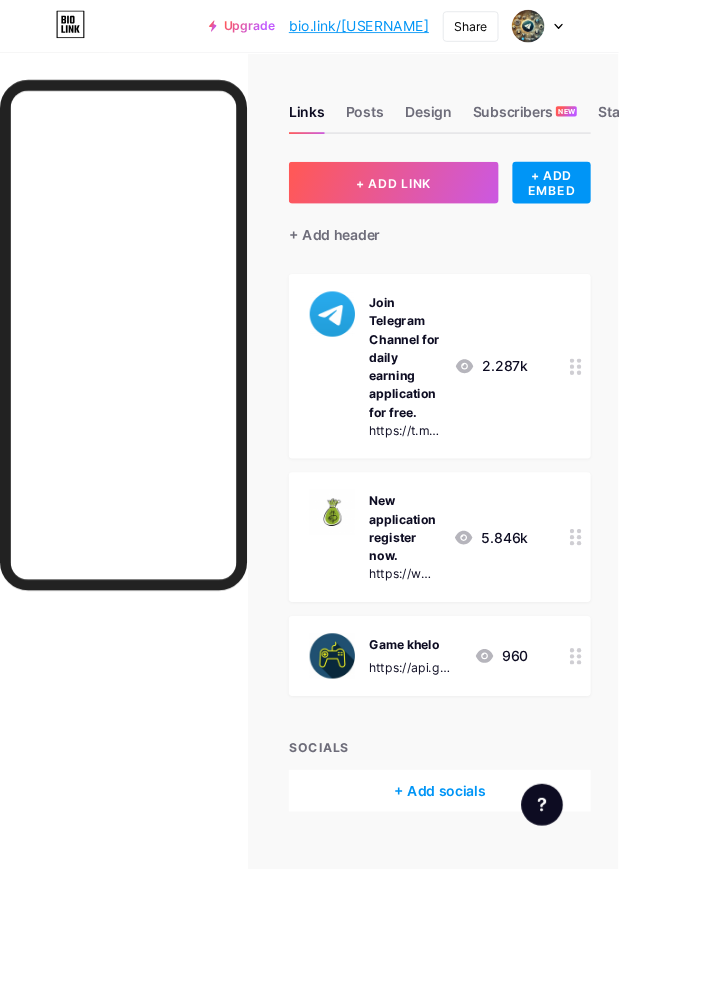 click on "Join Telegram Channel for daily earning application for free." at bounding box center (465, 410) 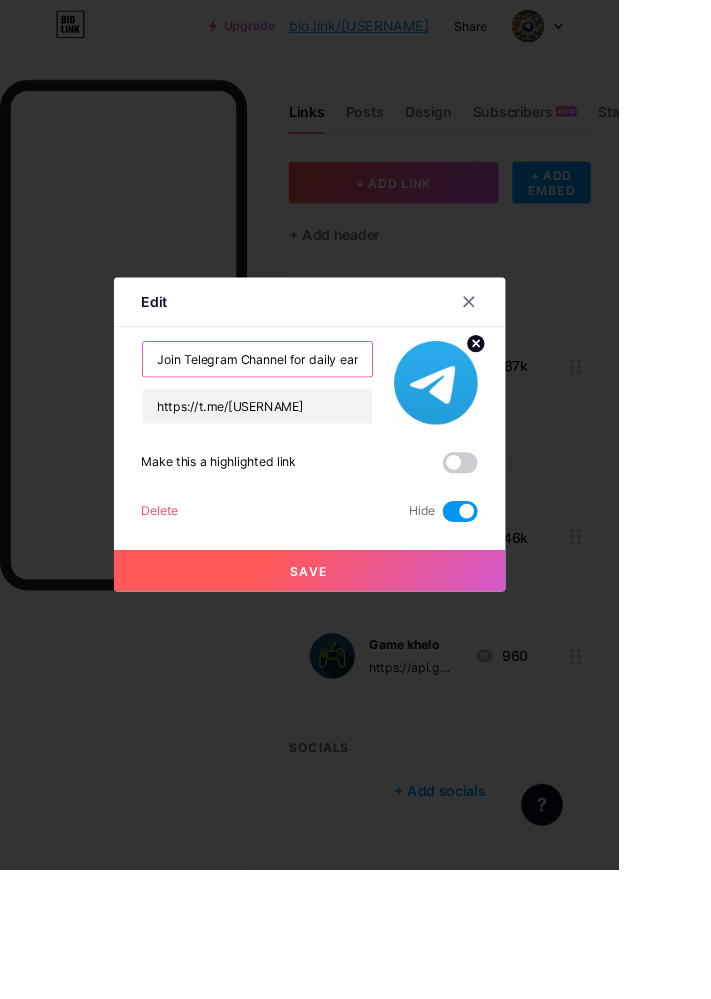 click on "Join Telegram Channel for daily earning application for free." at bounding box center (296, 413) 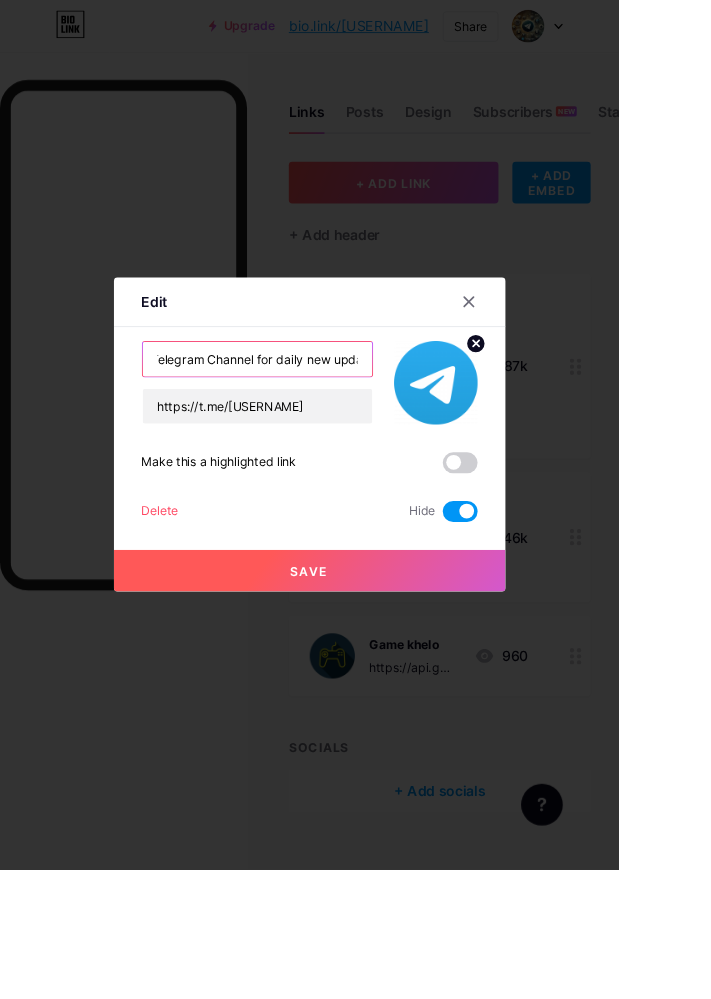 scroll, scrollTop: 0, scrollLeft: 63, axis: horizontal 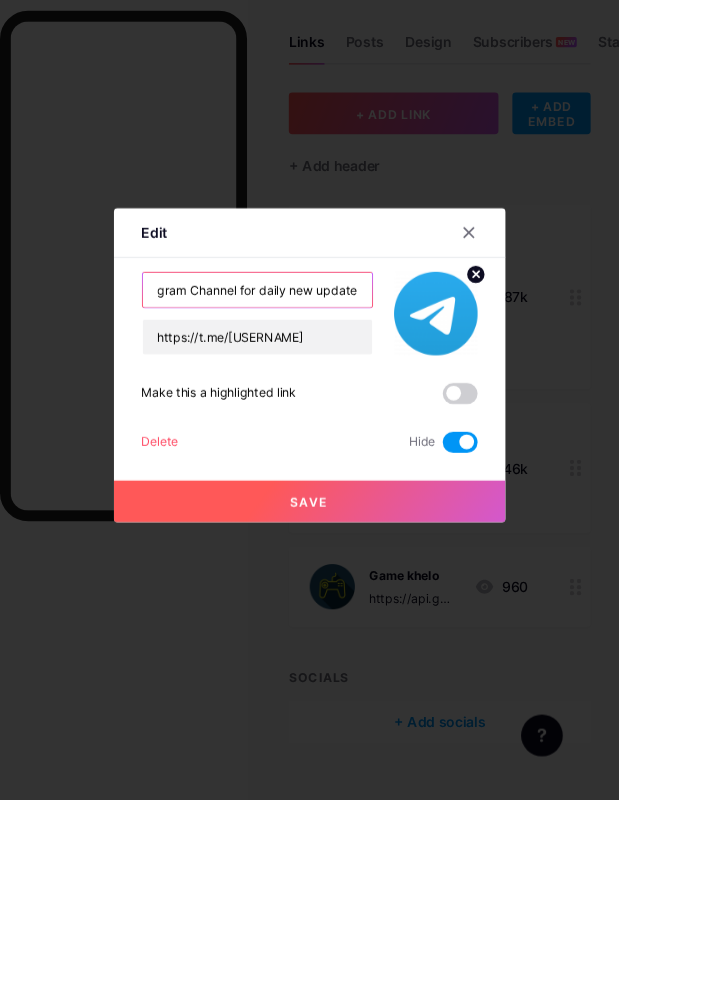 type on "Join Telegram Channel for daily new update" 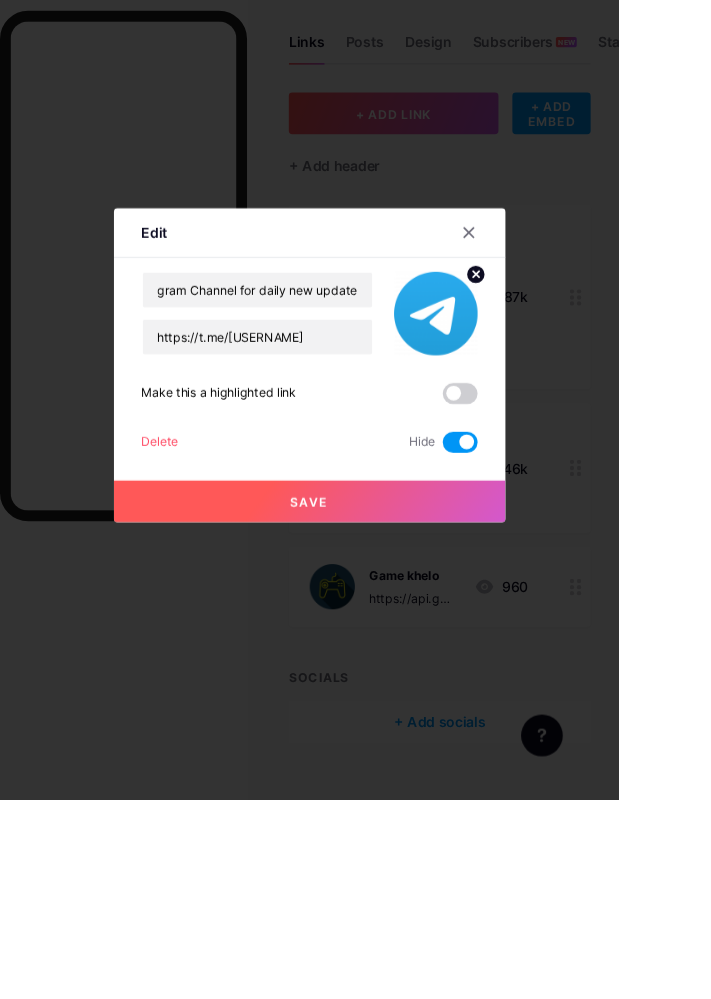 click at bounding box center [529, 588] 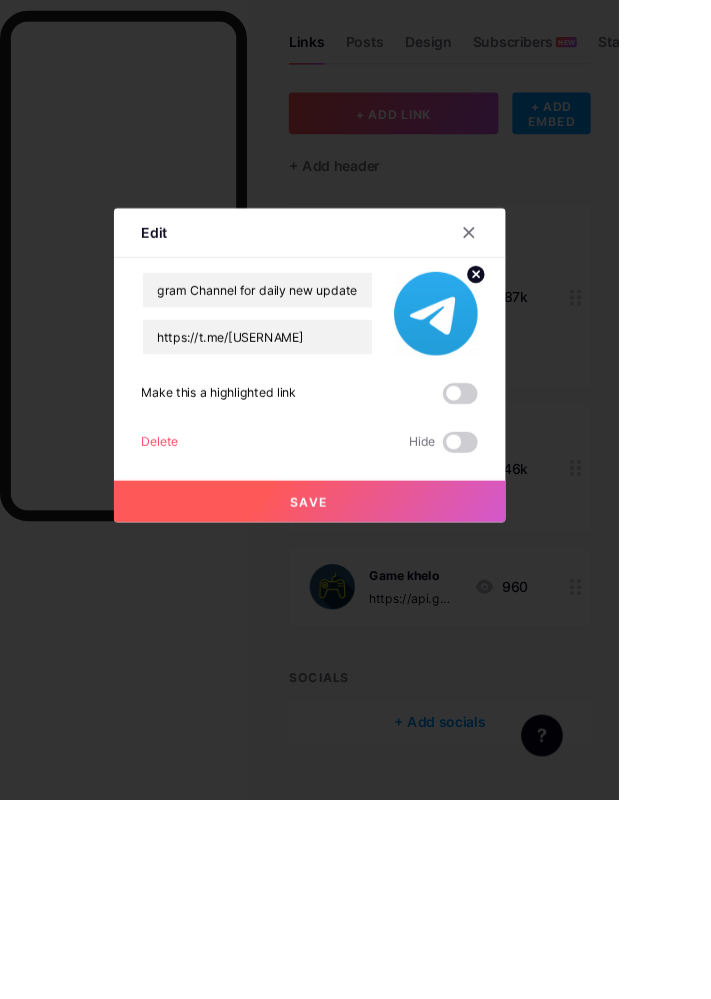 scroll, scrollTop: 0, scrollLeft: 0, axis: both 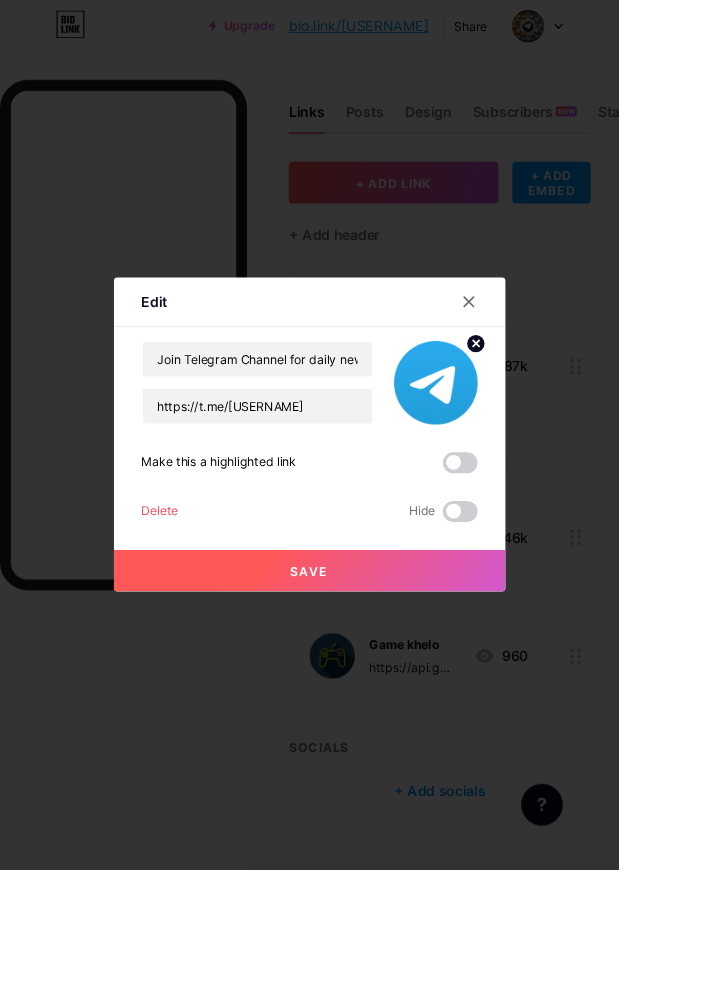click on "Save" at bounding box center (356, 656) 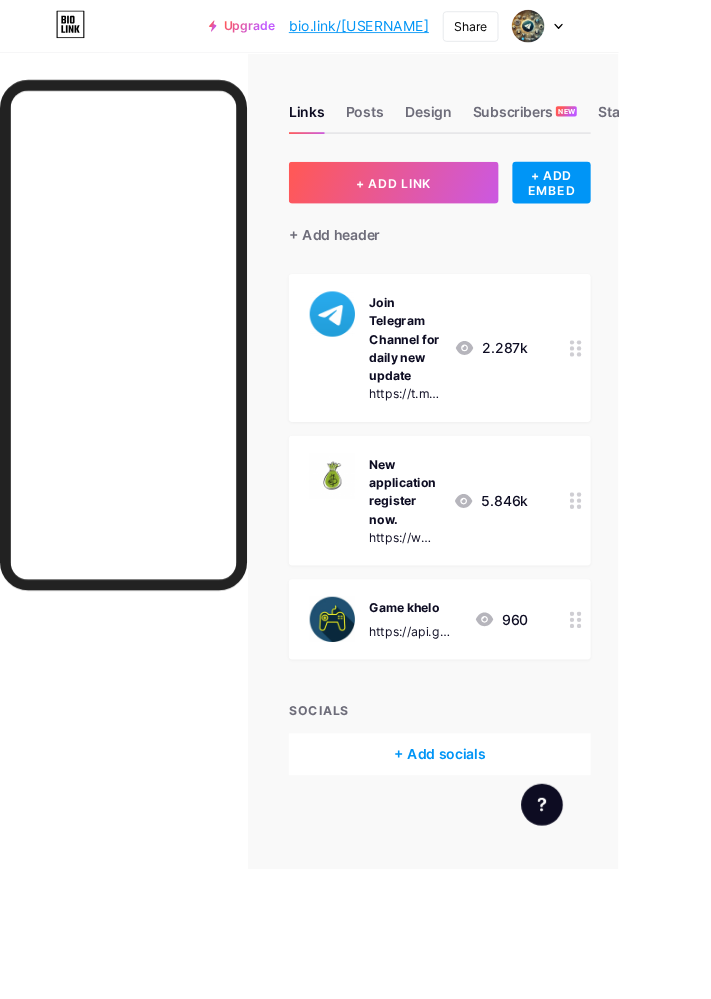 scroll, scrollTop: 40, scrollLeft: 0, axis: vertical 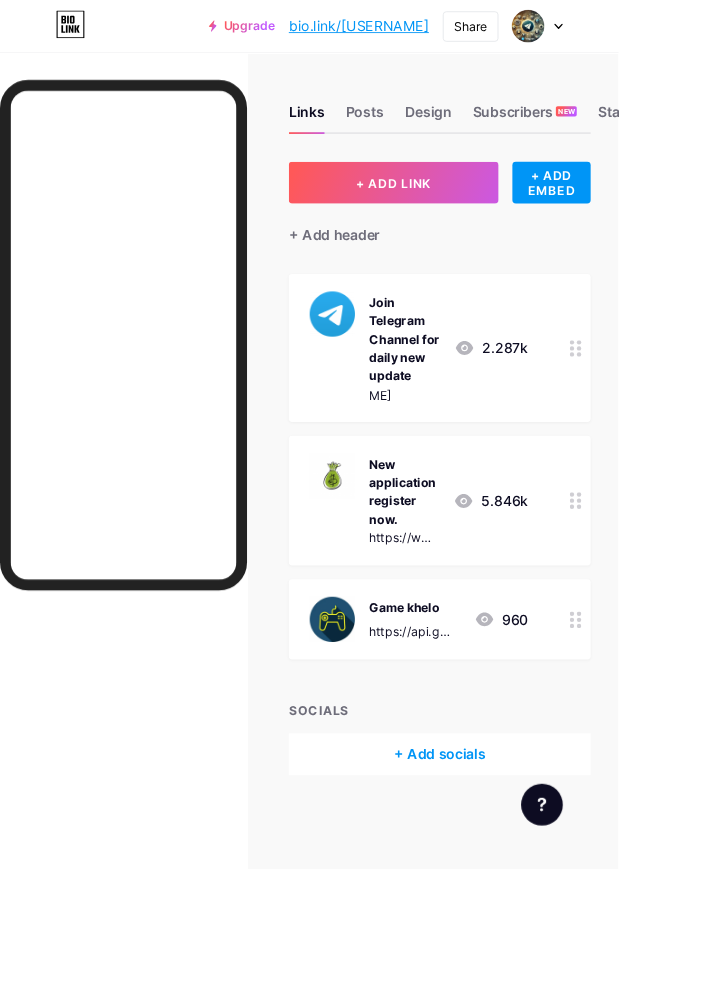 click 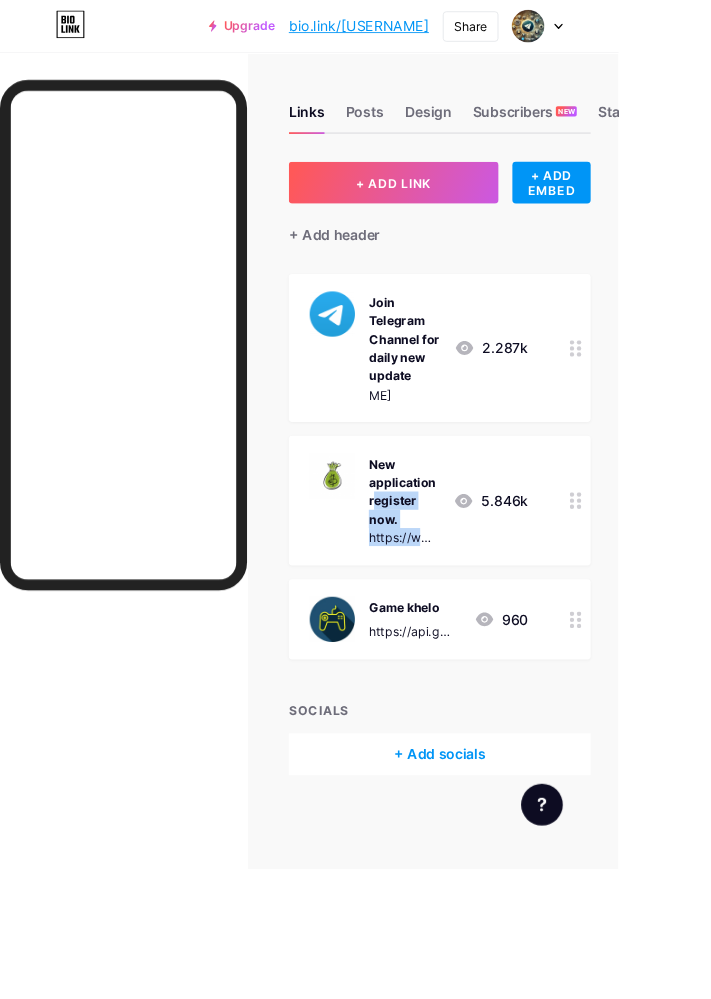 click on "Upgrade   bio.link/nmoney...   bio.link/nmoneywithsam1   Share               Switch accounts     Free Earning apps   bio.link/nmoneywithsam1       + Add a new page        Account settings   Logout   Link Copied
Links
Posts
Design
Subscribers
NEW
Stats
Settings       + ADD LINK     + ADD EMBED
+ Add header
Join Telegram Channel for daily new update
https://t.me/dealspoint24X7
2.287k
New application register now.
https://www.neworld5g.top/#/pages/register/register?id=JJ312b
5.846k
Game khelo
https://api.gm3f.com/TKWC
960
SOCIALS     + Add socials                       Feature requests             Help center         Contact support" at bounding box center [355, 499] 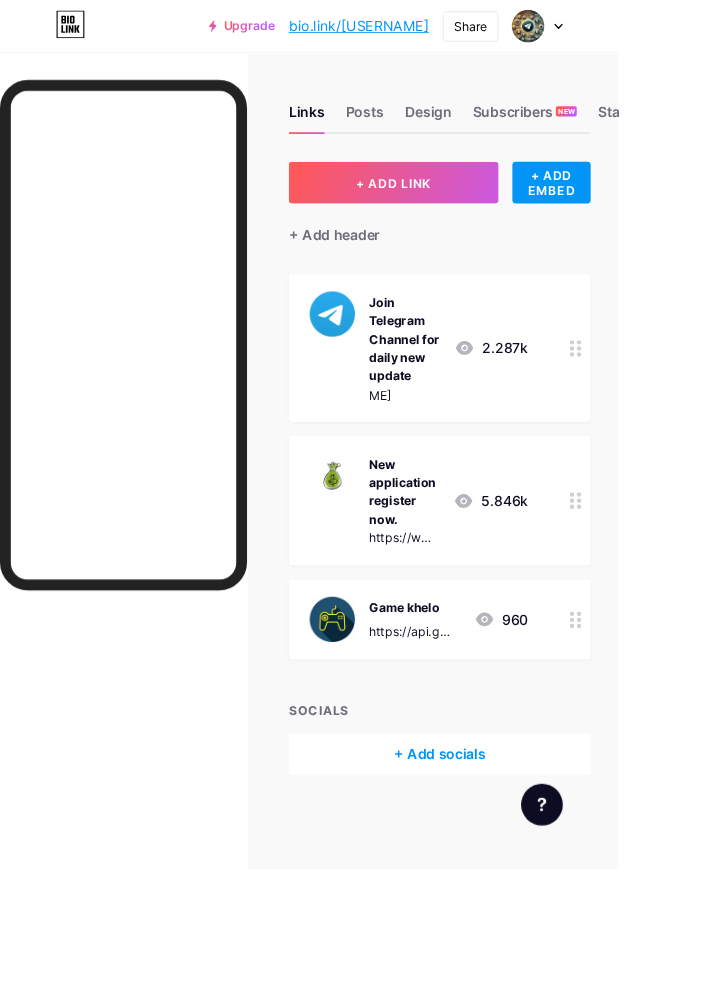 click on "Join Telegram Channel for daily new update" at bounding box center (465, 389) 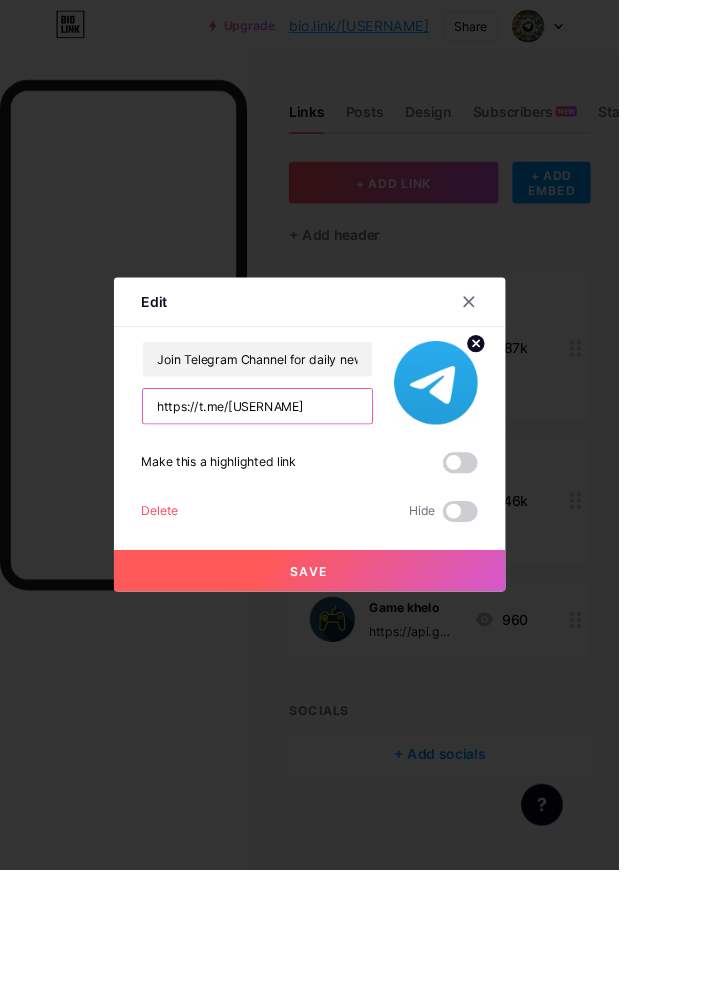 click on "https://t.me/[USERNAME]" at bounding box center (296, 467) 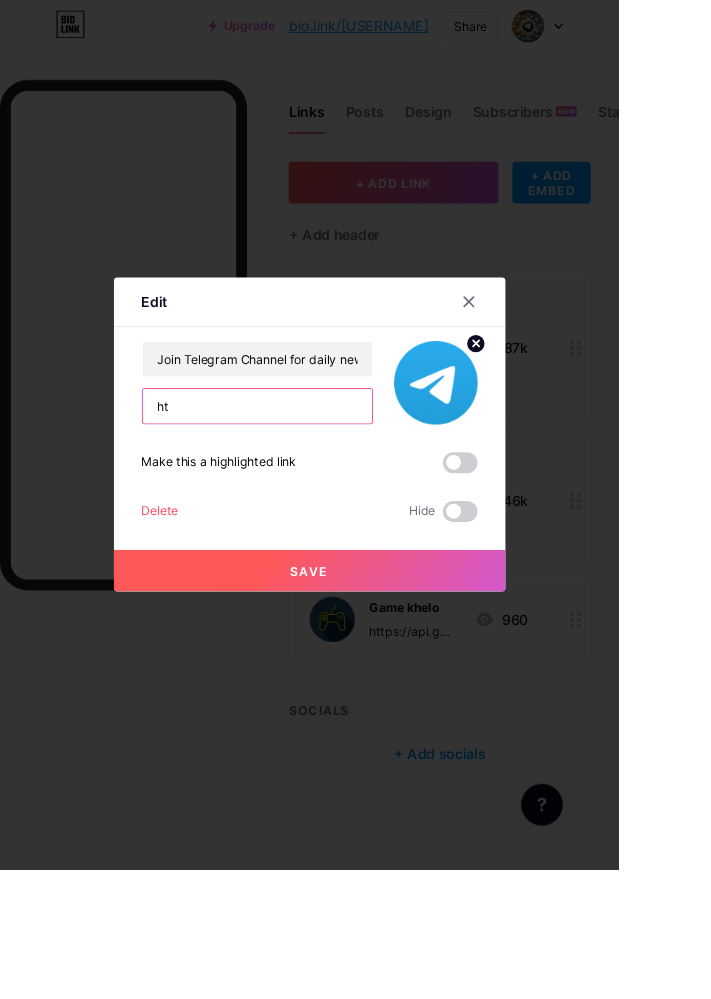 type on "h" 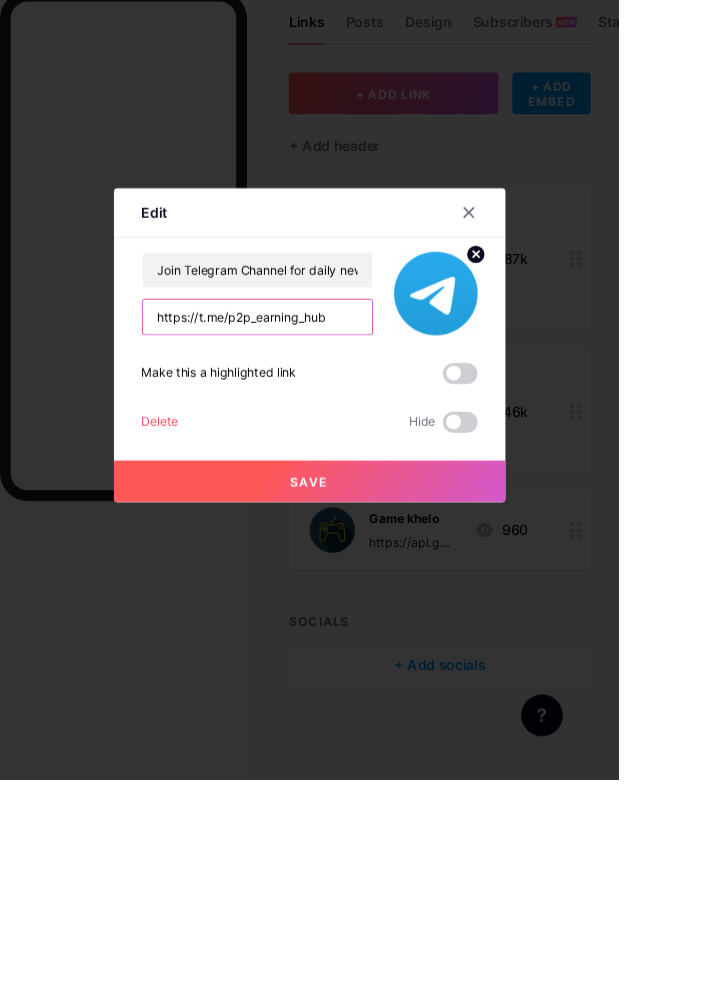 type on "https://t.me/p2p_earning_hub" 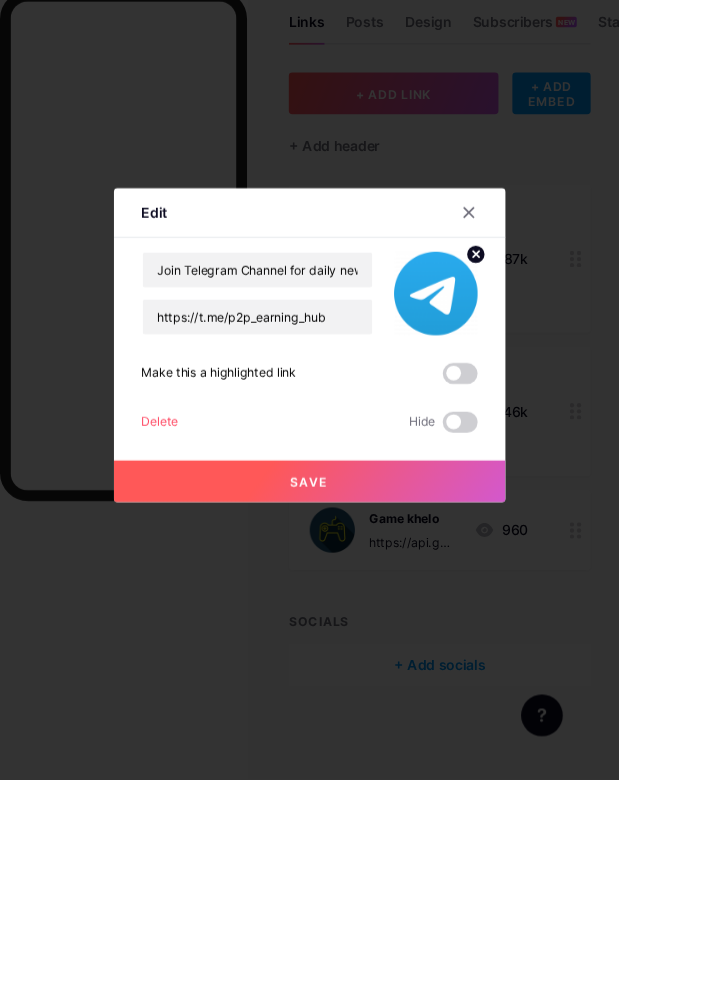 click on "Save" at bounding box center [356, 656] 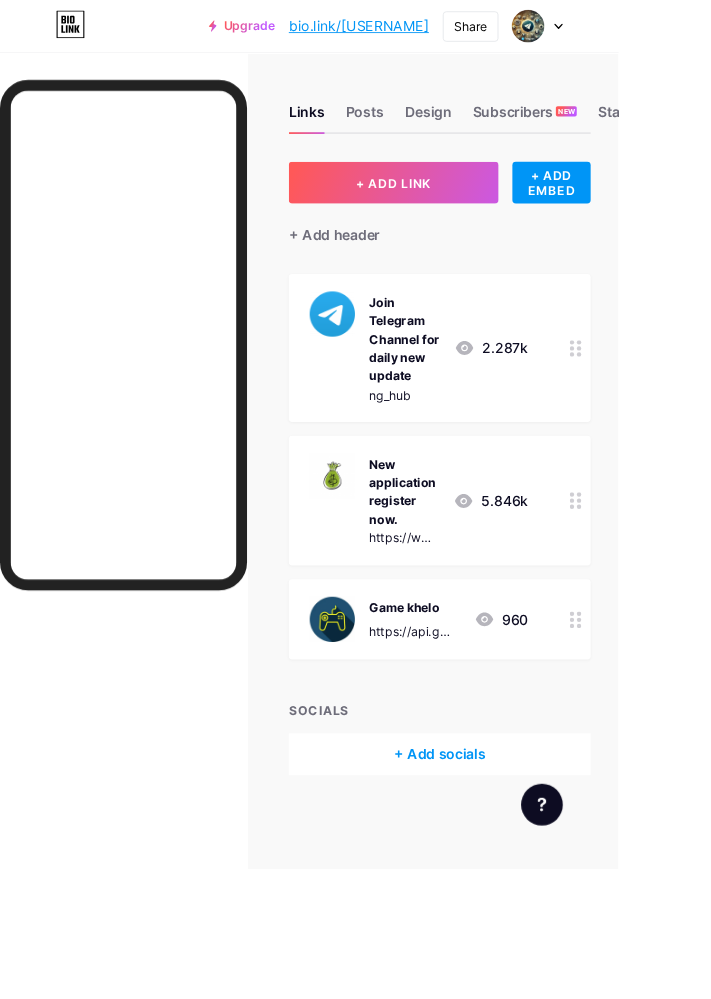 click on "New application register now." at bounding box center [464, 565] 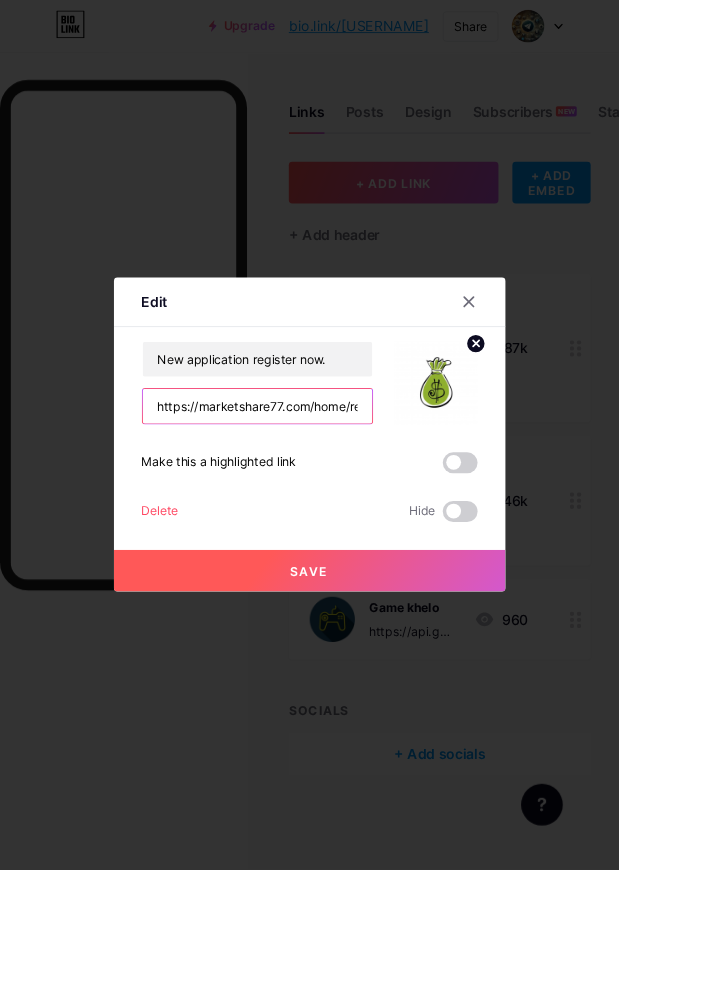 scroll, scrollTop: 0, scrollLeft: 174, axis: horizontal 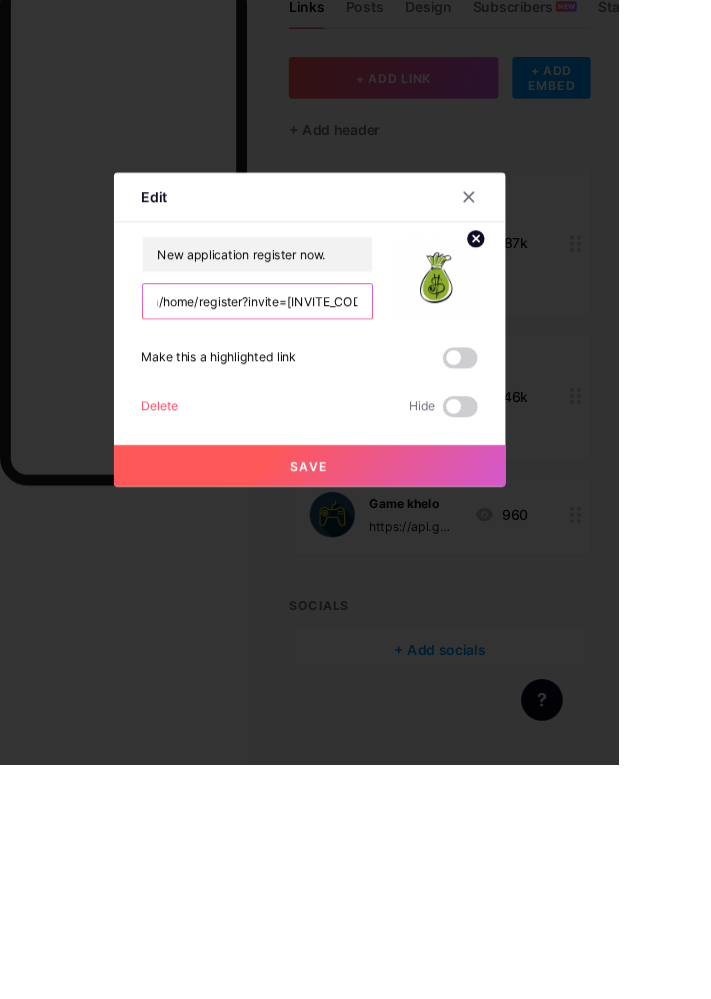 type on "https://marketshare77.com/home/register?invite=[INVITE_CODE]" 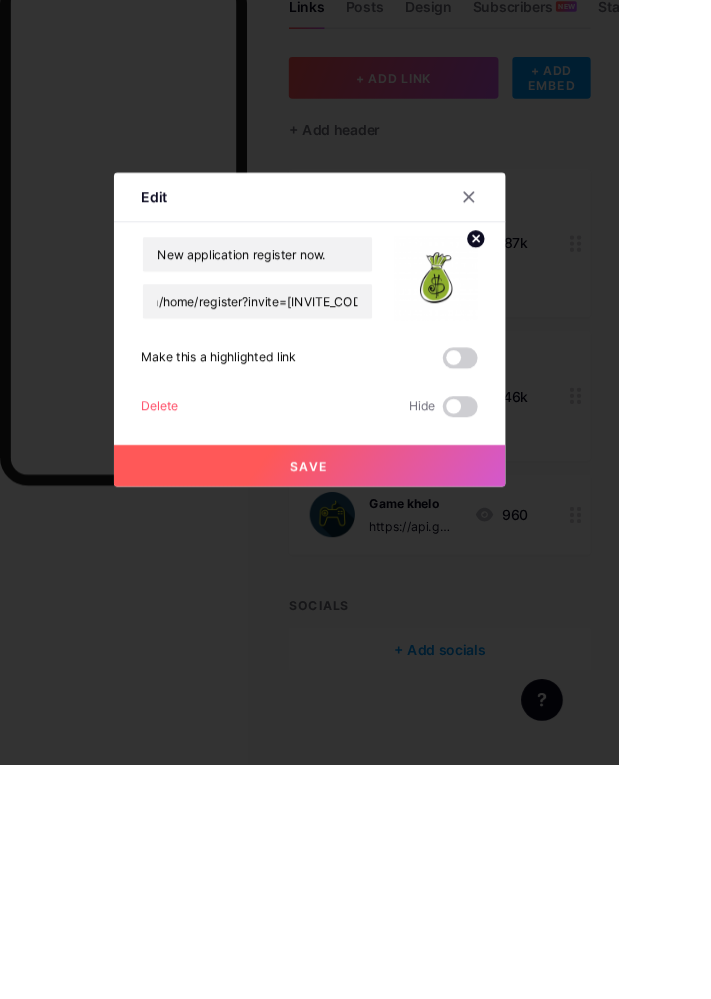 click at bounding box center [529, 532] 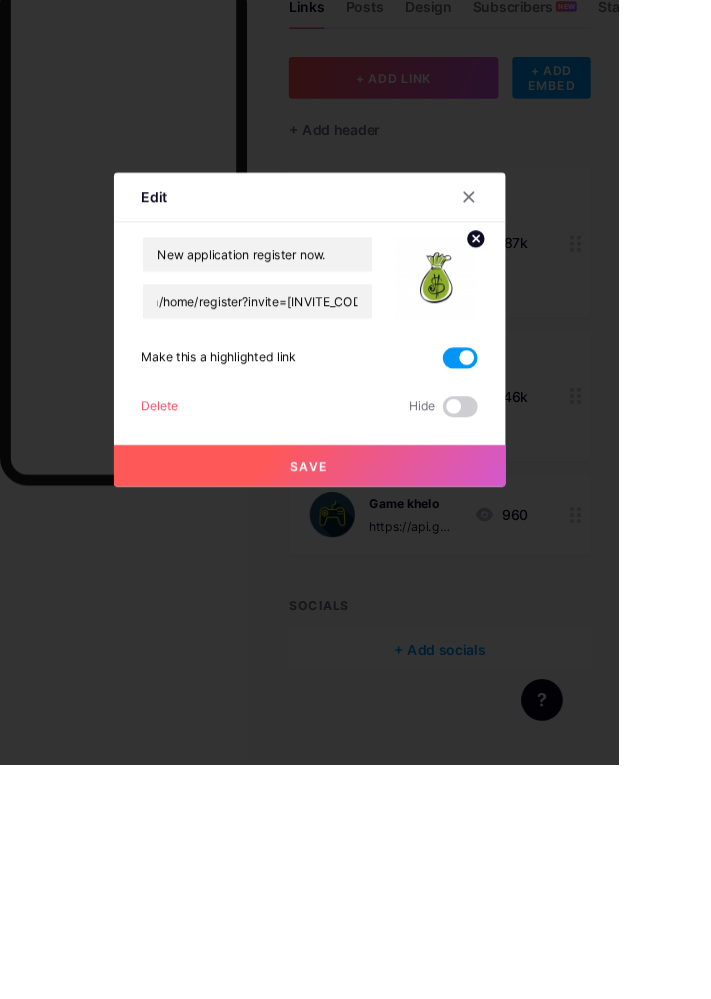 scroll, scrollTop: 0, scrollLeft: 0, axis: both 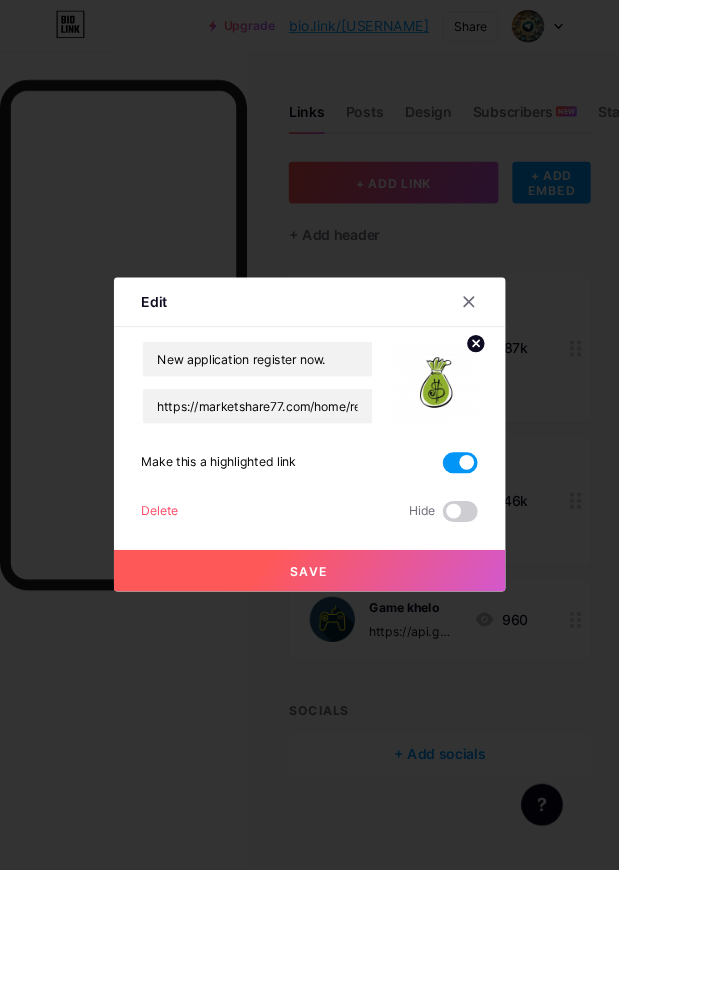 click on "Save" at bounding box center (356, 656) 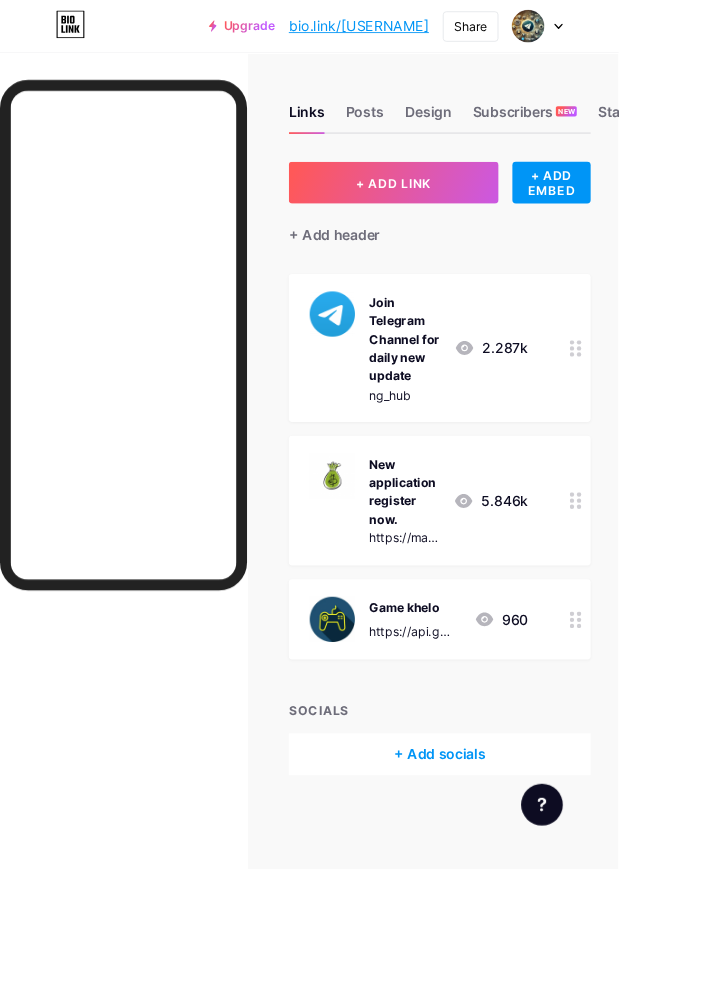 click on "https://api.gm3f.com/TKWC" at bounding box center [476, 725] 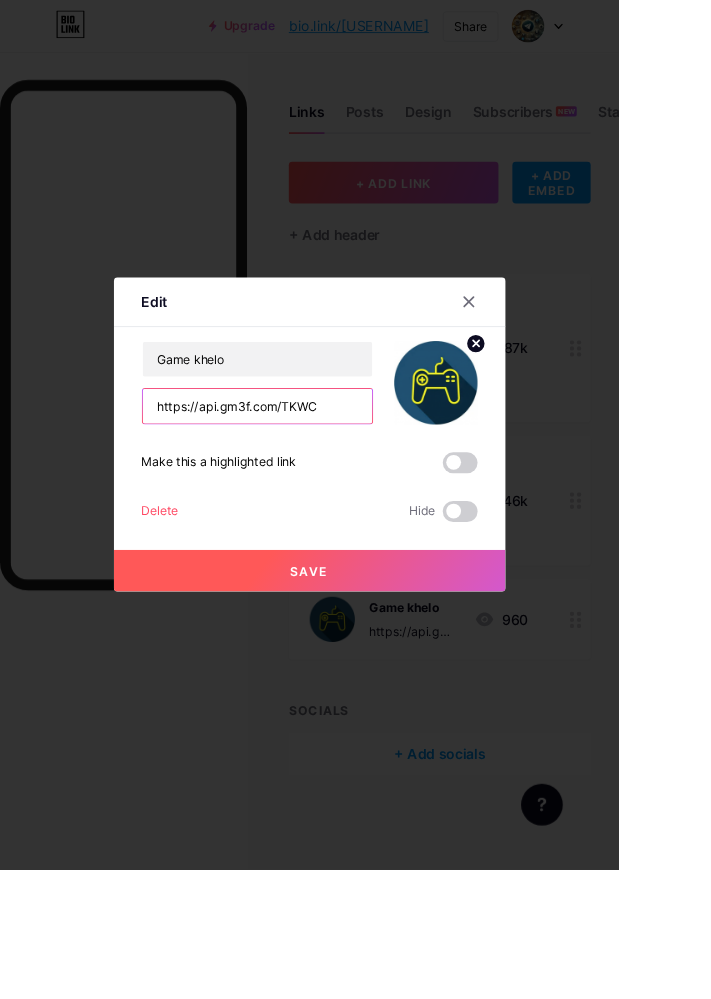click on "https://api.gm3f.com/TKWC" at bounding box center (296, 467) 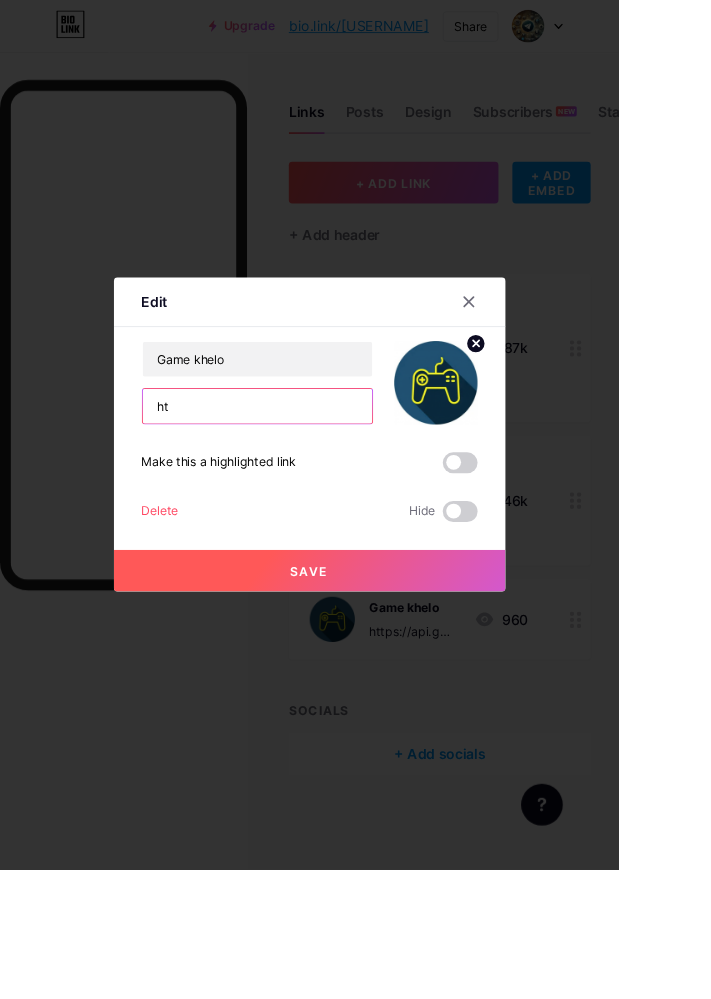 type on "h" 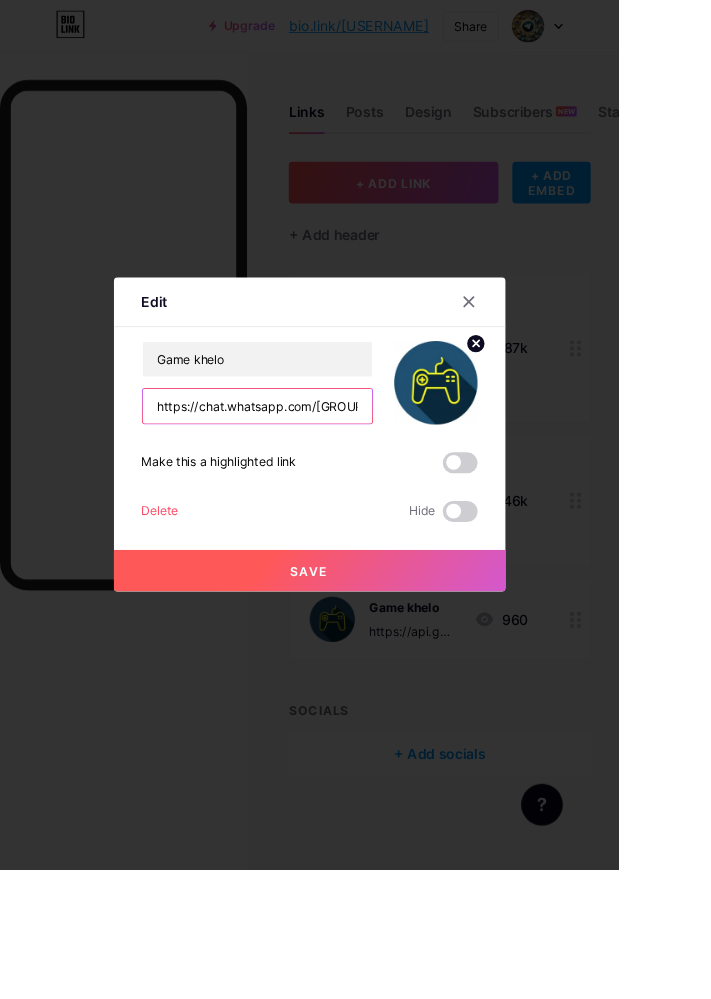 scroll, scrollTop: 0, scrollLeft: 222, axis: horizontal 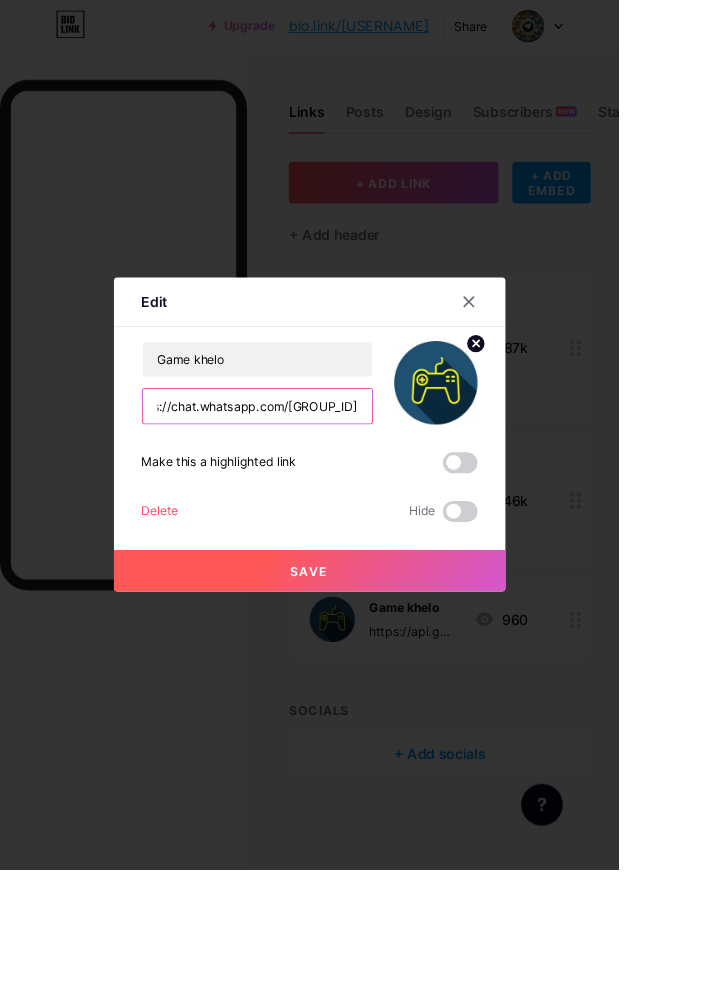 type on "https://chat.whatsapp.com/[GROUP_ID]" 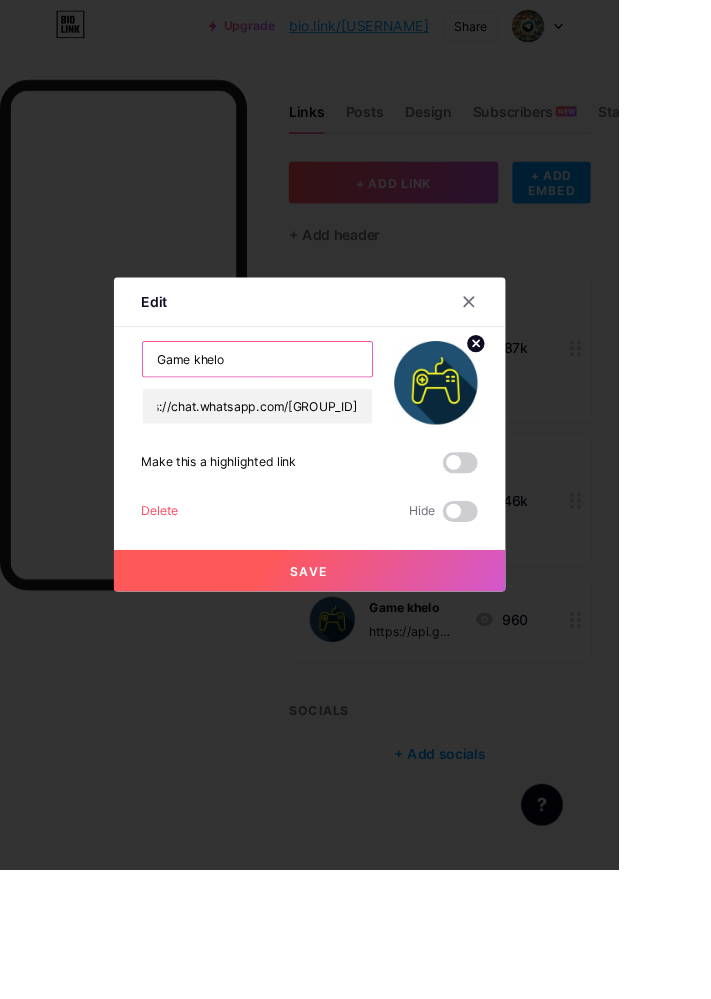 click on "Game khelo" at bounding box center (296, 413) 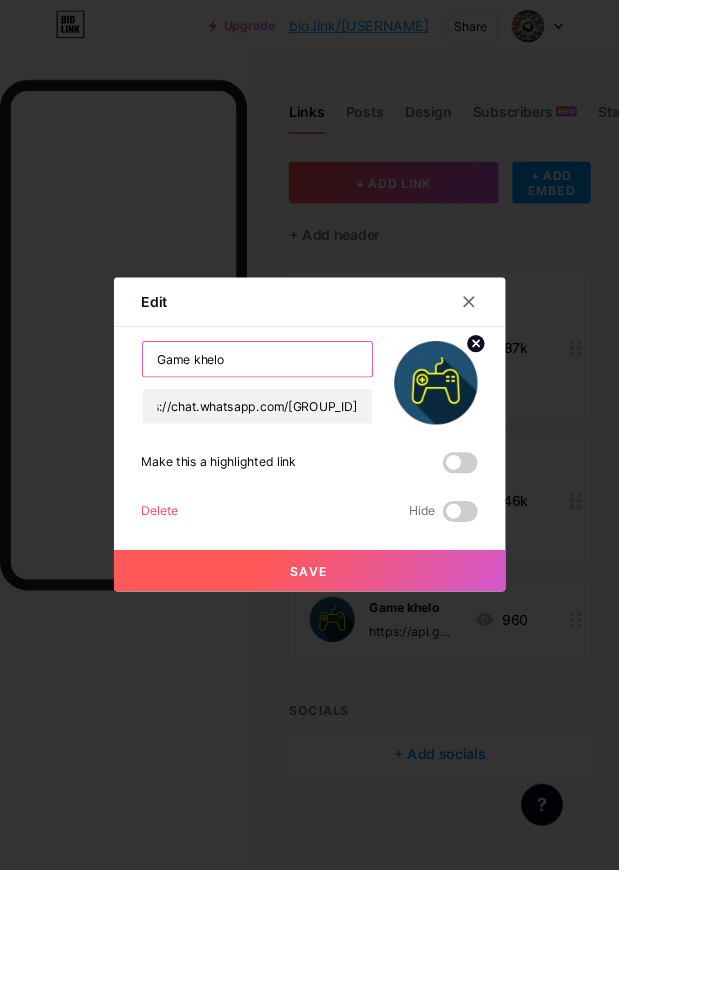 scroll, scrollTop: 0, scrollLeft: 0, axis: both 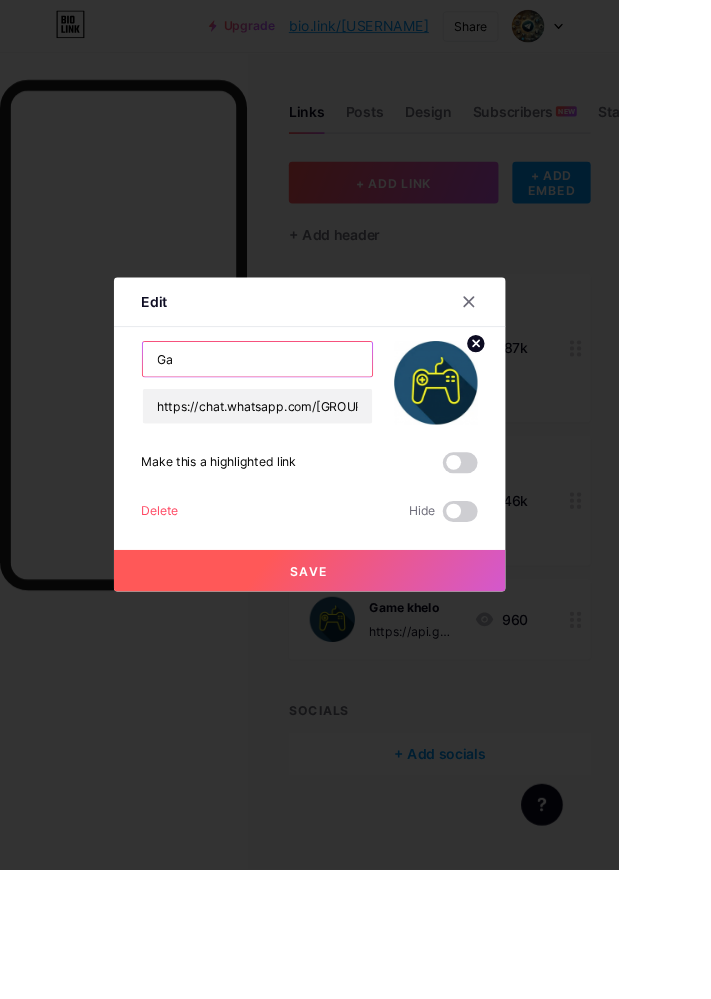 type on "G" 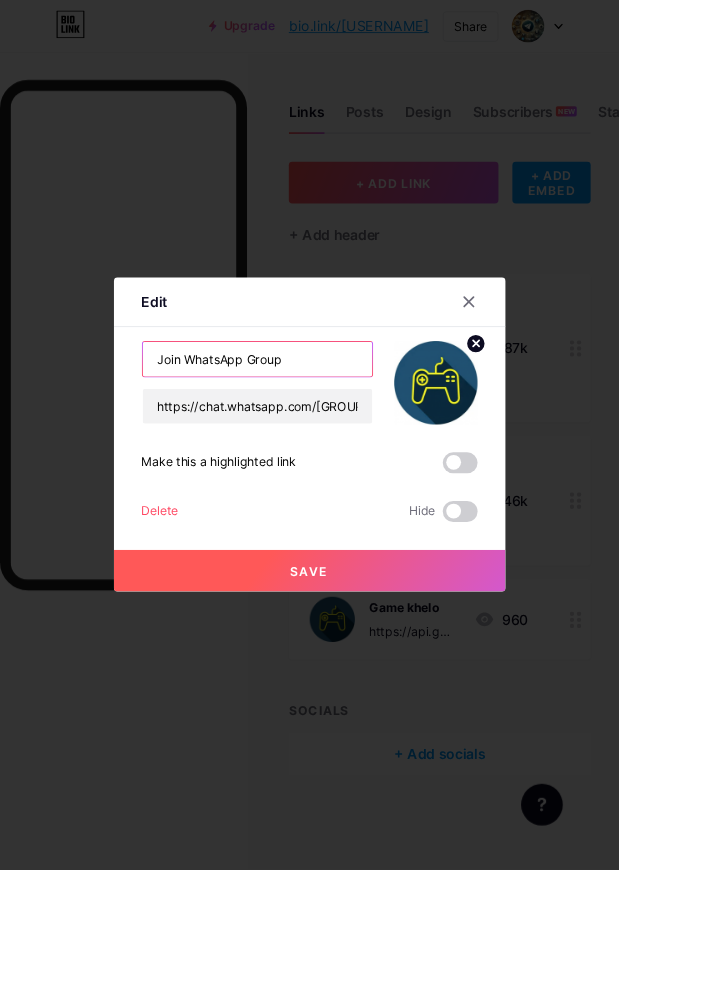 type on "Join WhatsApp Group" 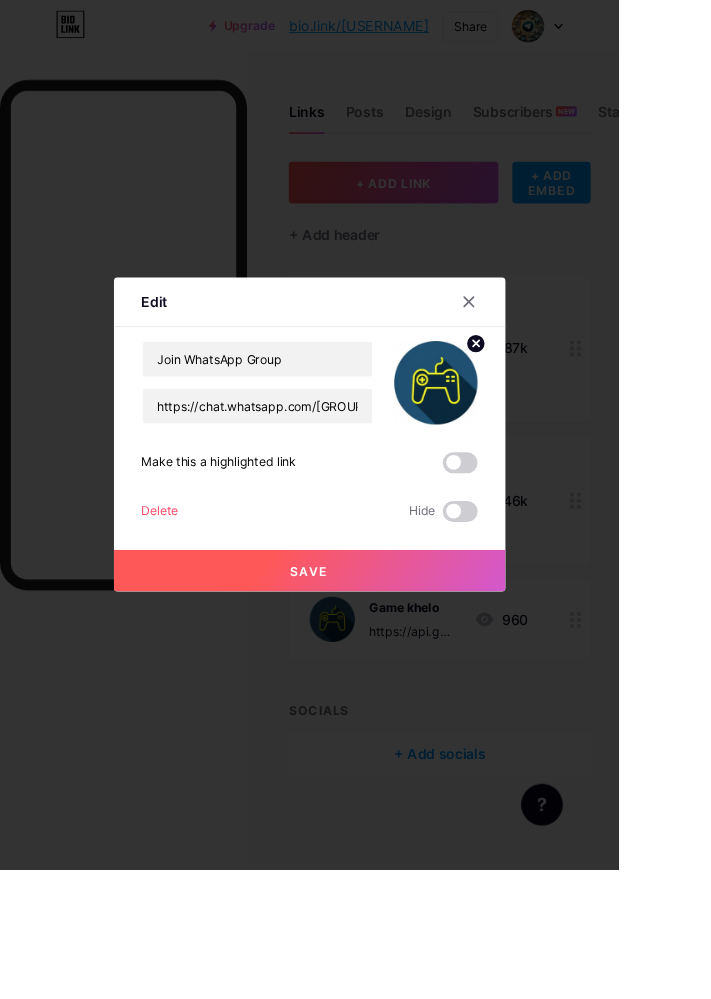 click 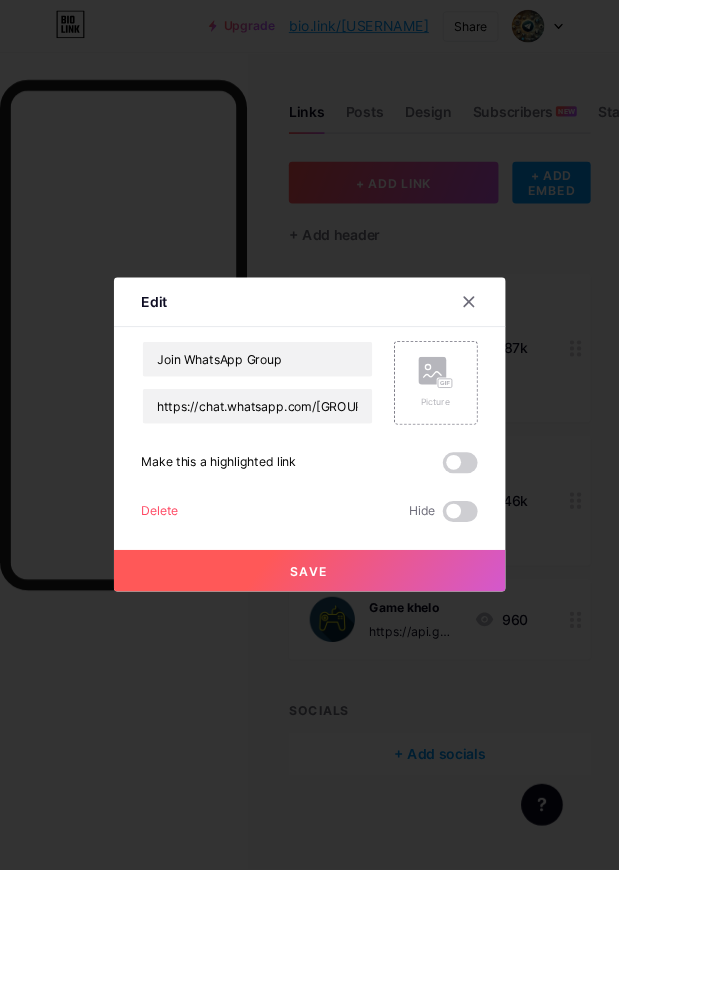 click 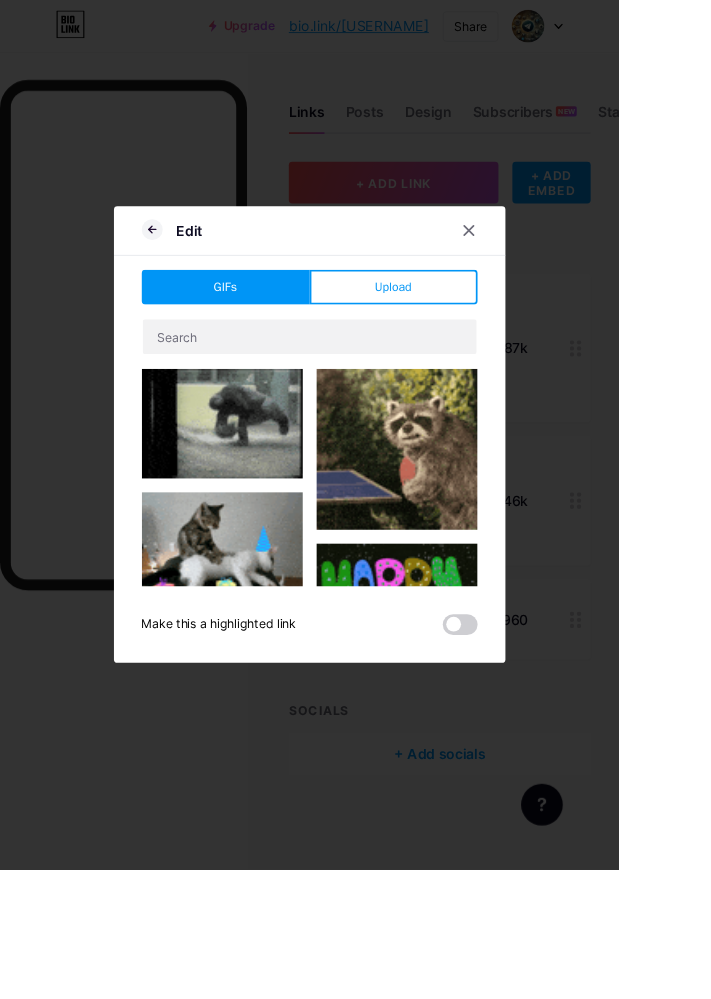 click on "Upload" at bounding box center (452, 330) 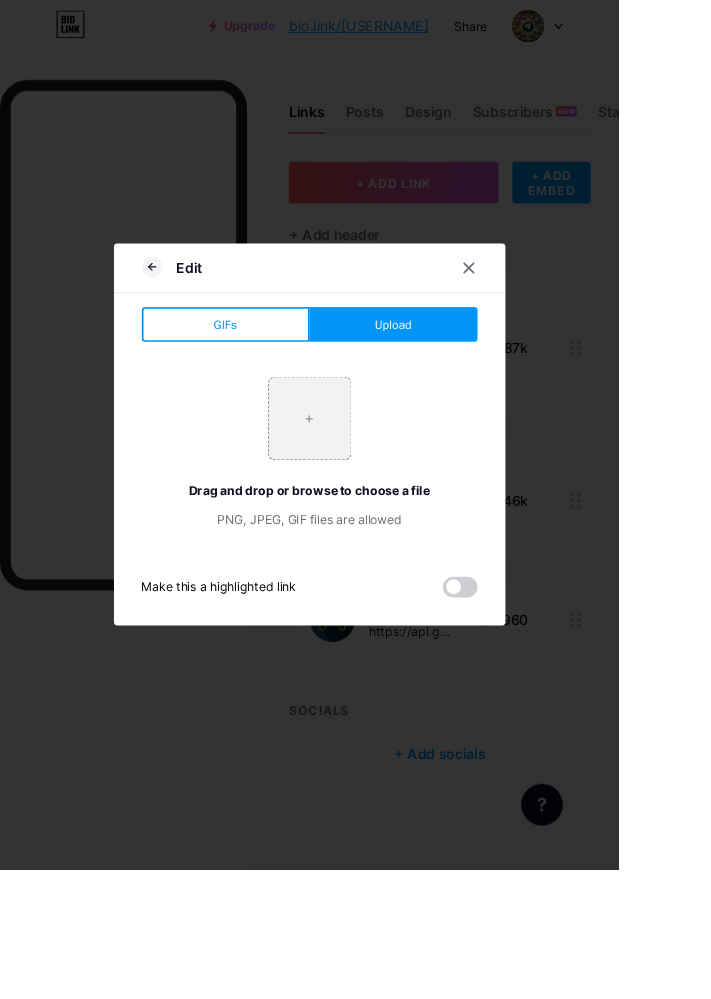 click at bounding box center [356, 481] 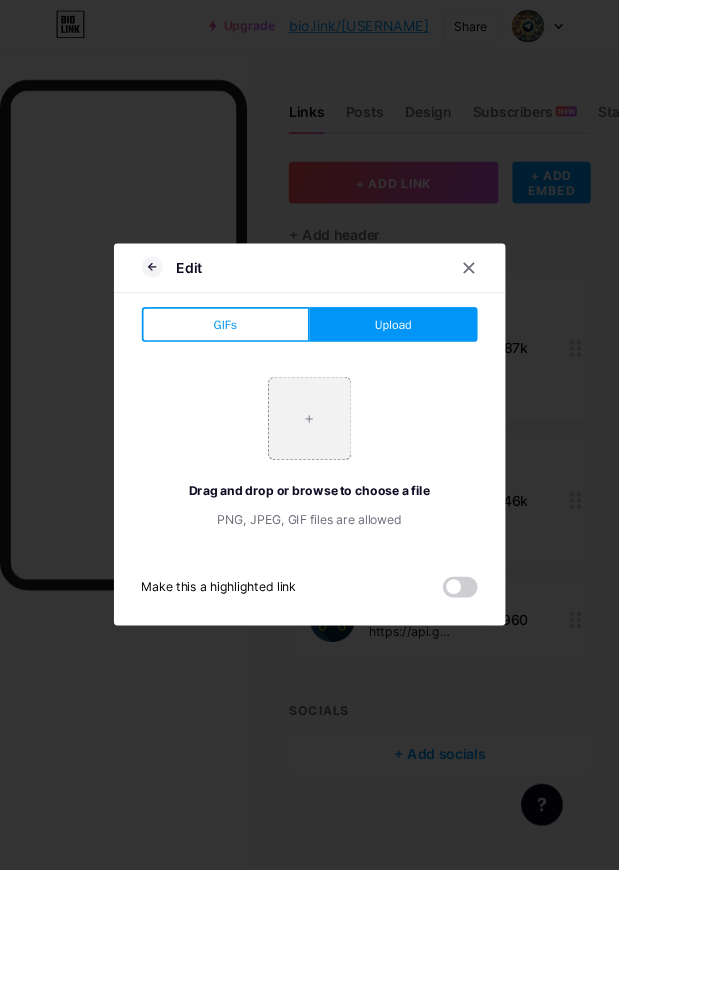 click on "GIFs" at bounding box center (259, 373) 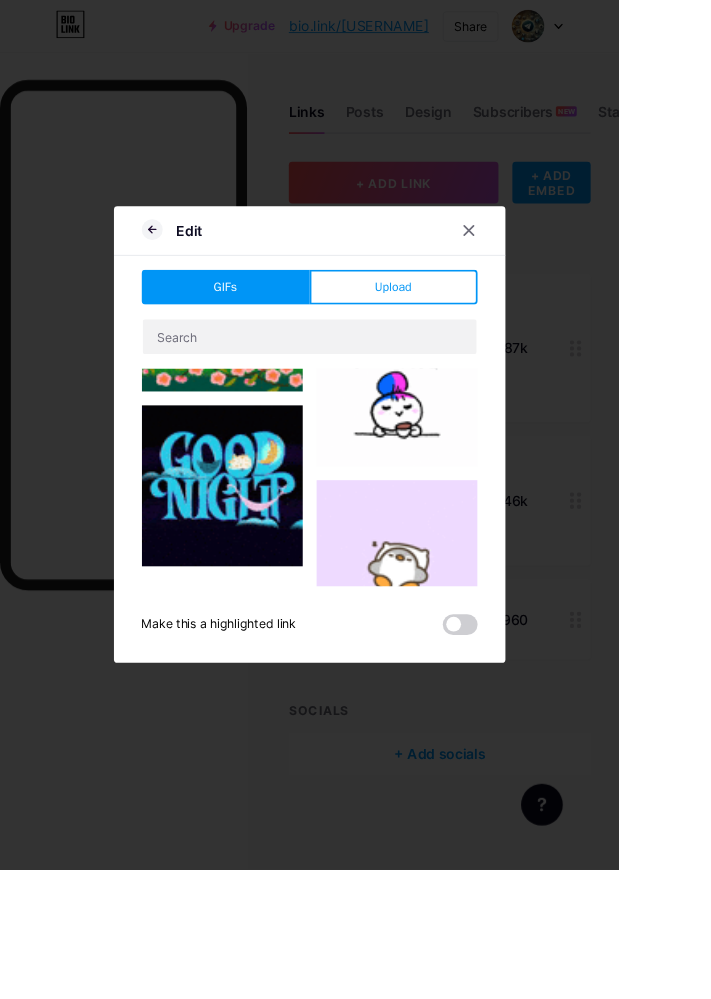 type on "Join WhatsApp Group" 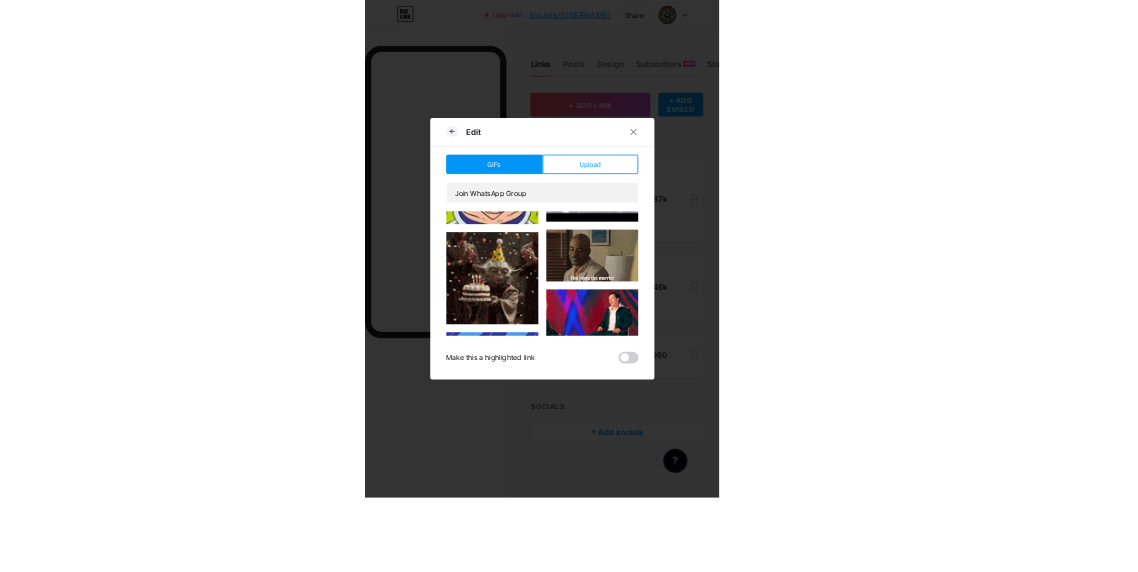 scroll, scrollTop: 1056, scrollLeft: 0, axis: vertical 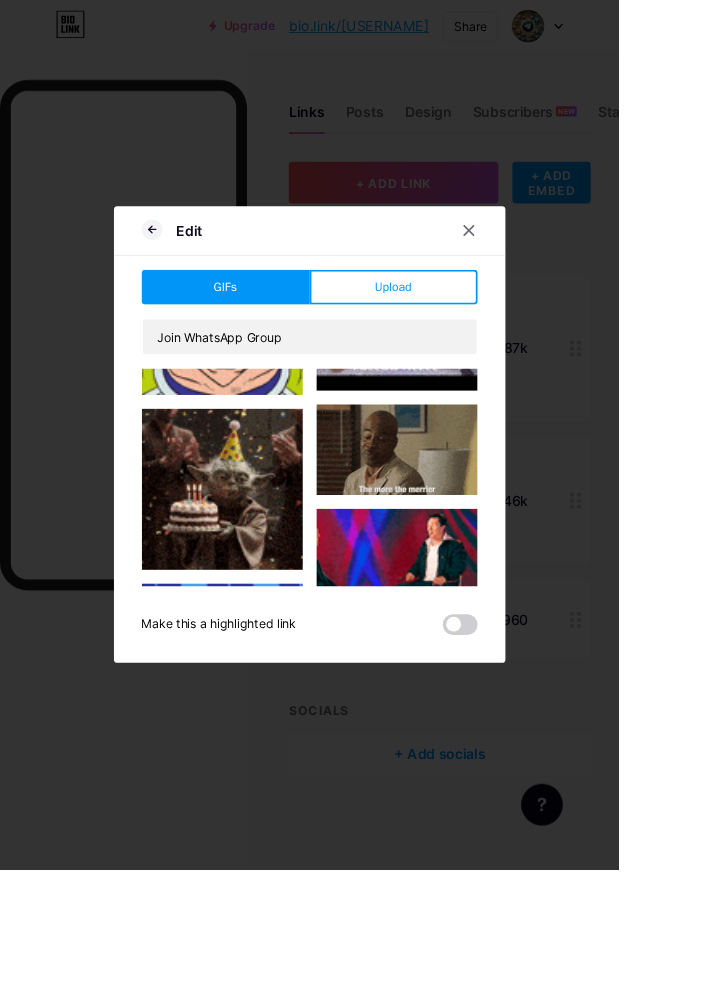 click at bounding box center [539, 265] 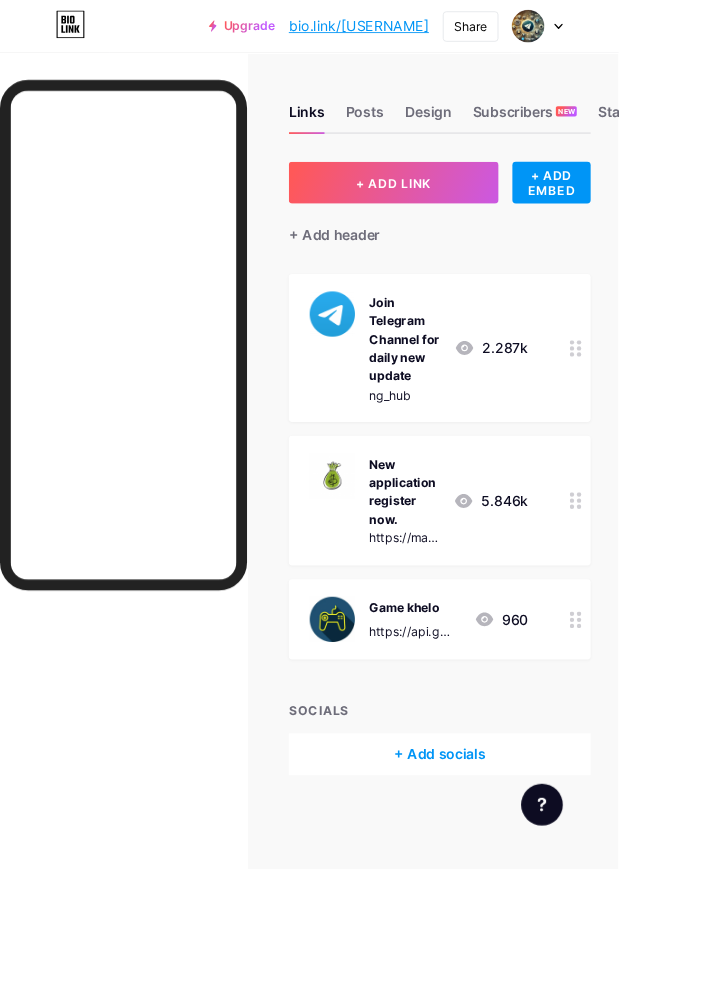 click 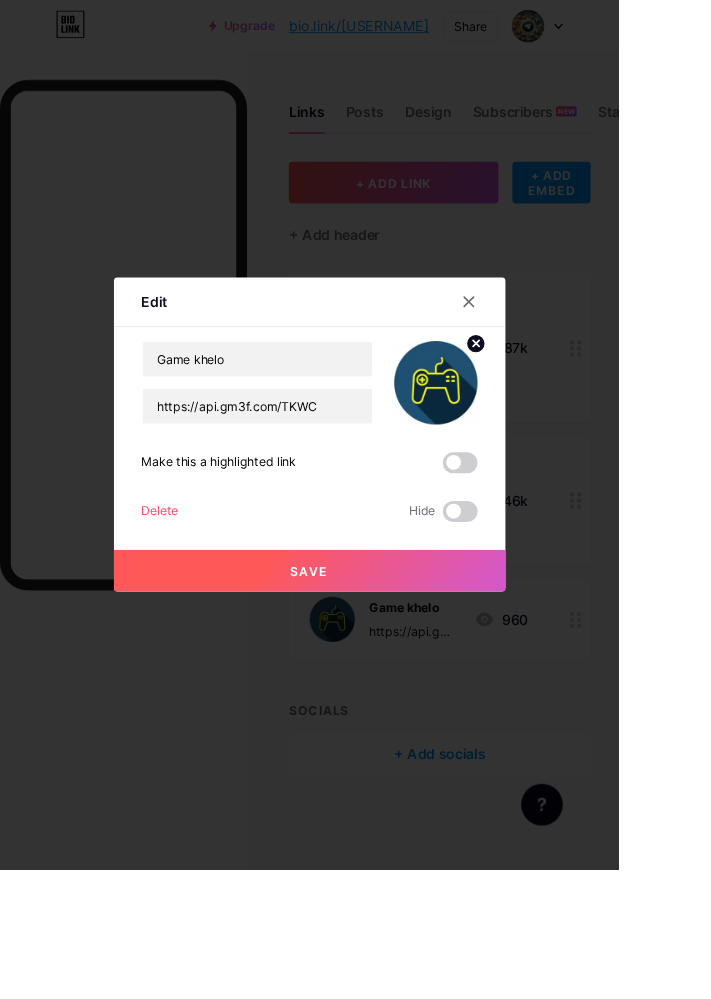 click at bounding box center [529, 588] 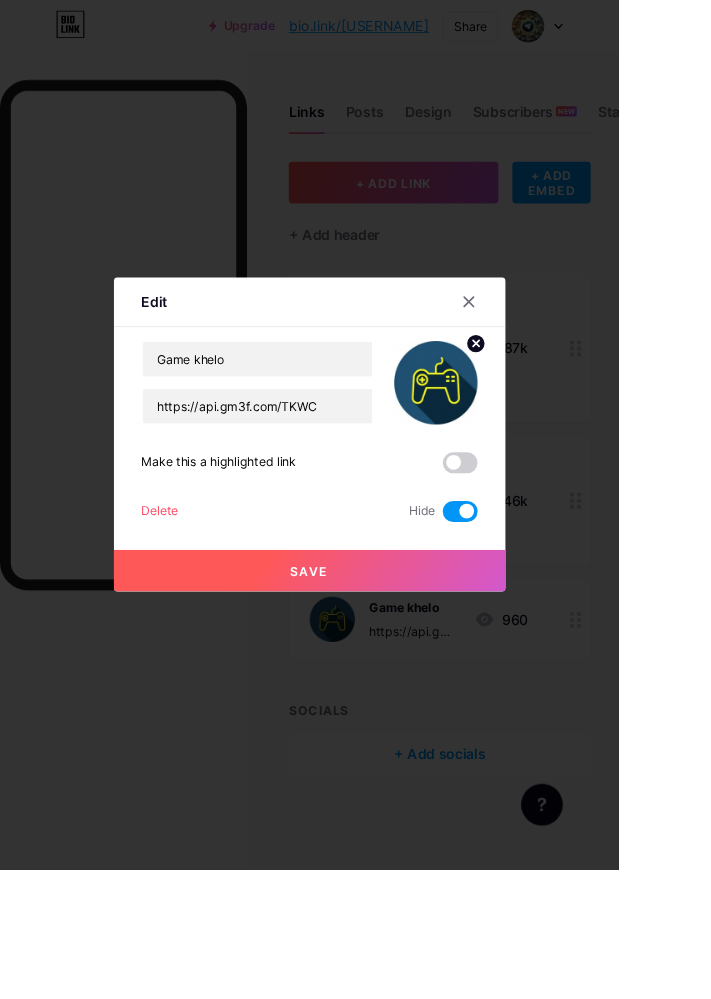 click on "Save" at bounding box center (356, 656) 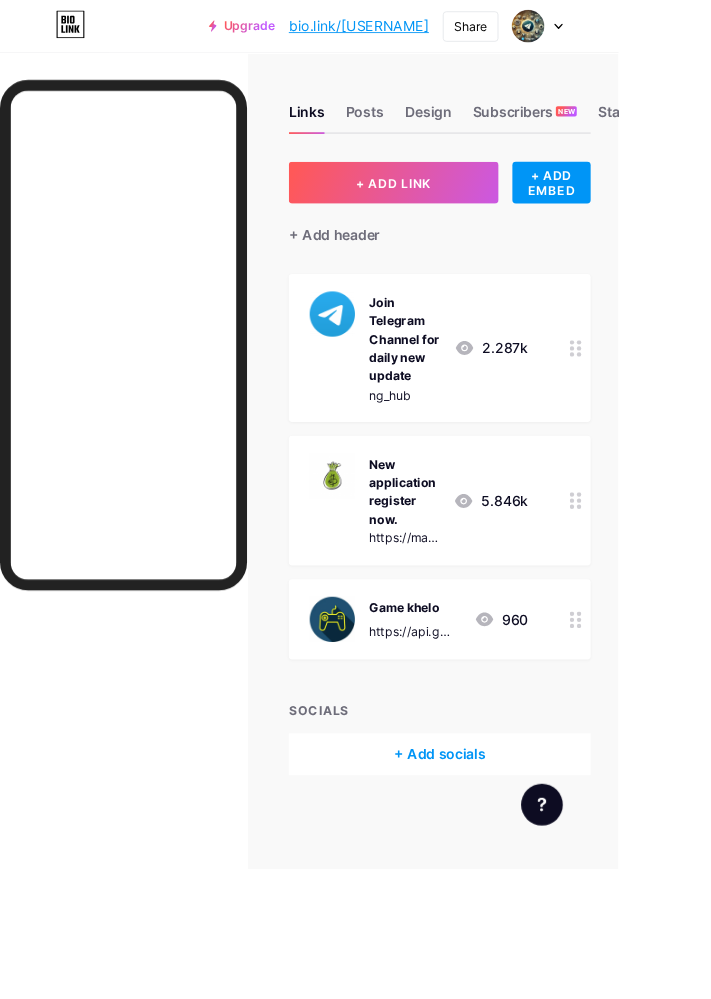 click 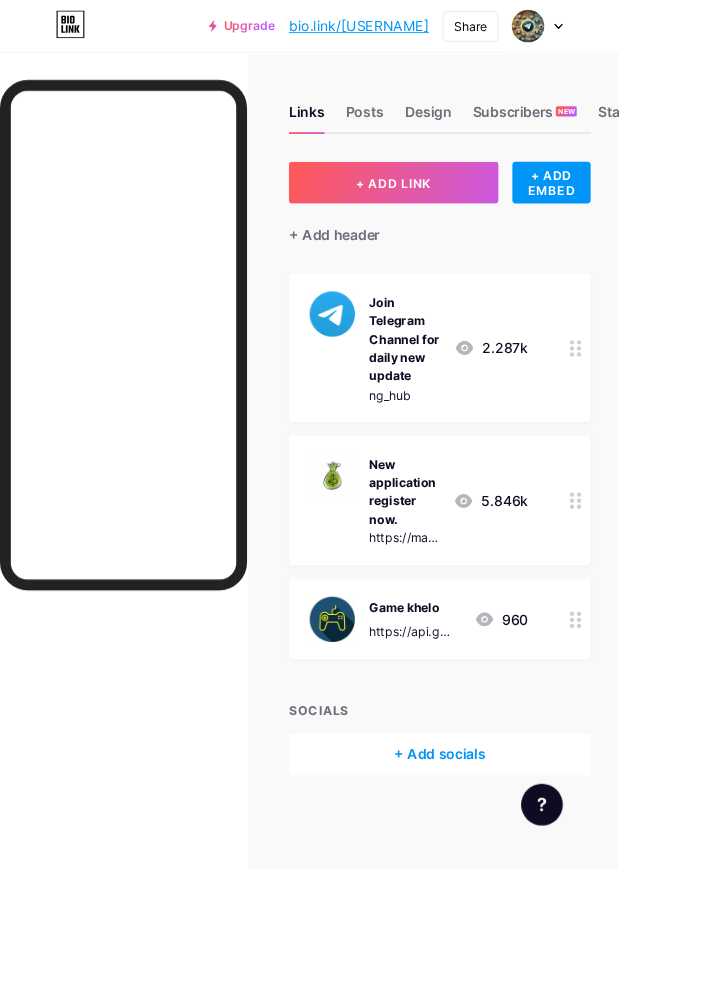 click 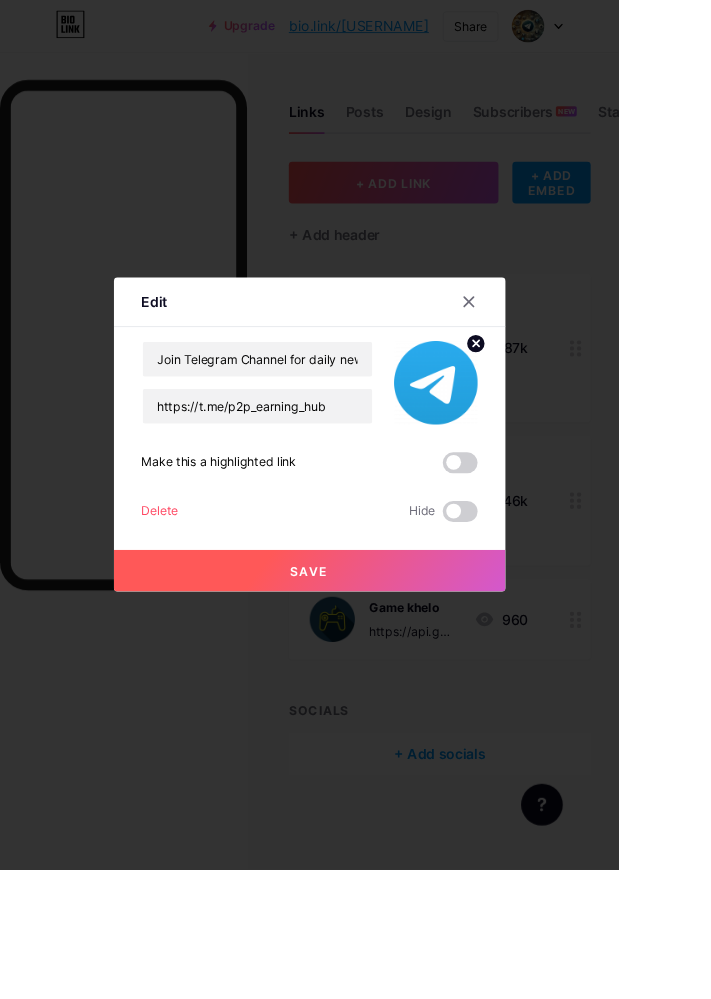 click at bounding box center [539, 347] 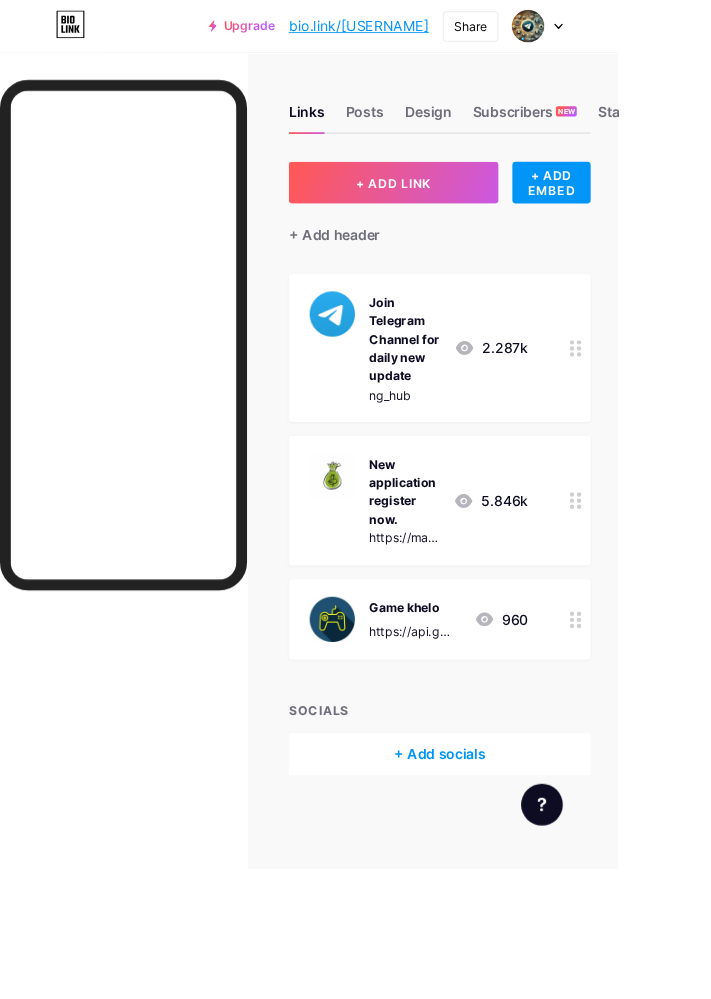 click on "Join Telegram Channel for daily new update
https://t.me/p2p_earning_hub
2.287k" at bounding box center (505, 400) 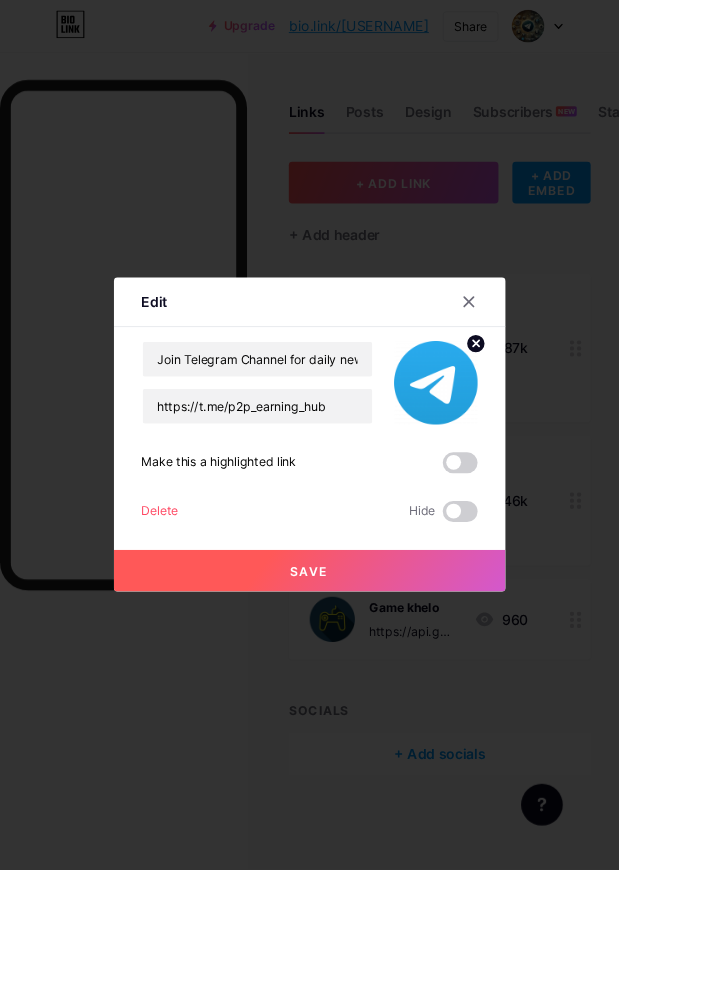 click at bounding box center [539, 347] 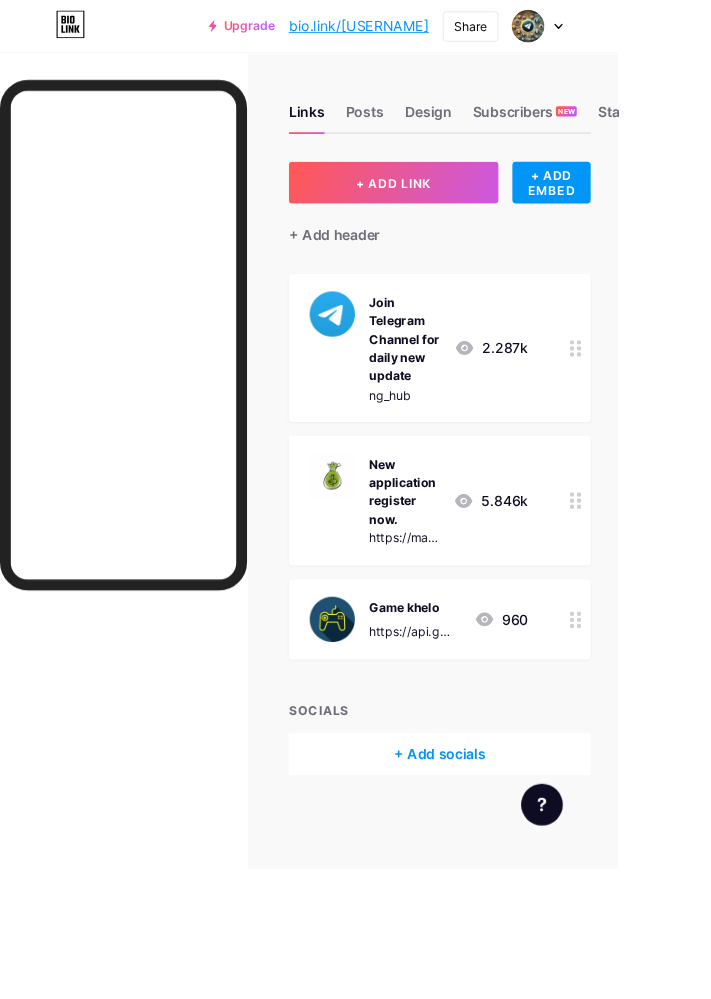 click 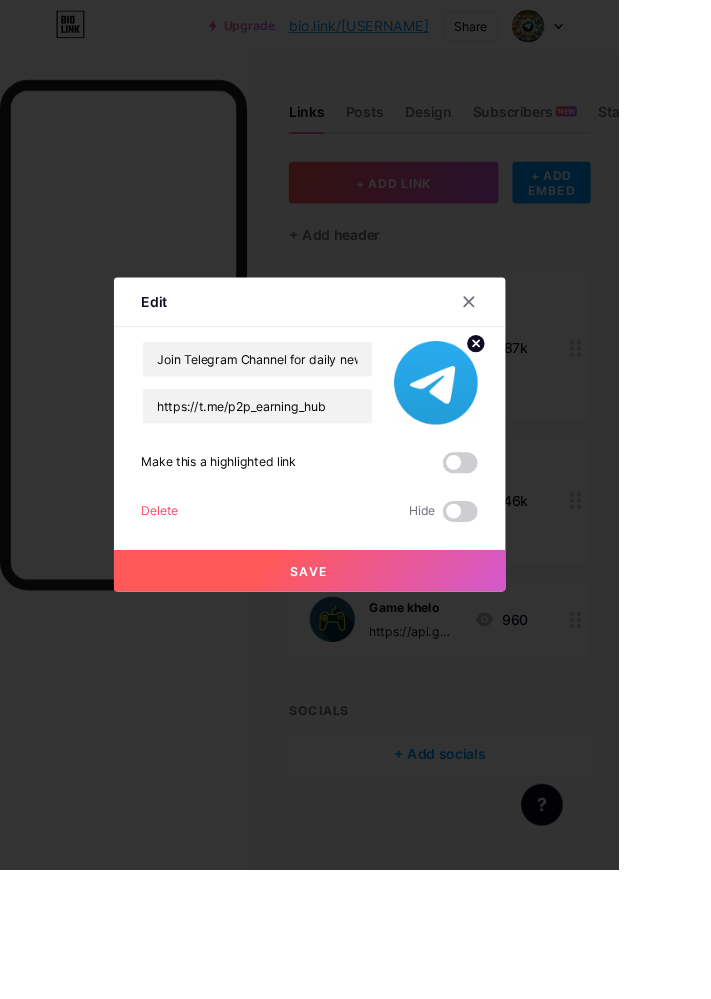 click at bounding box center (551, 347) 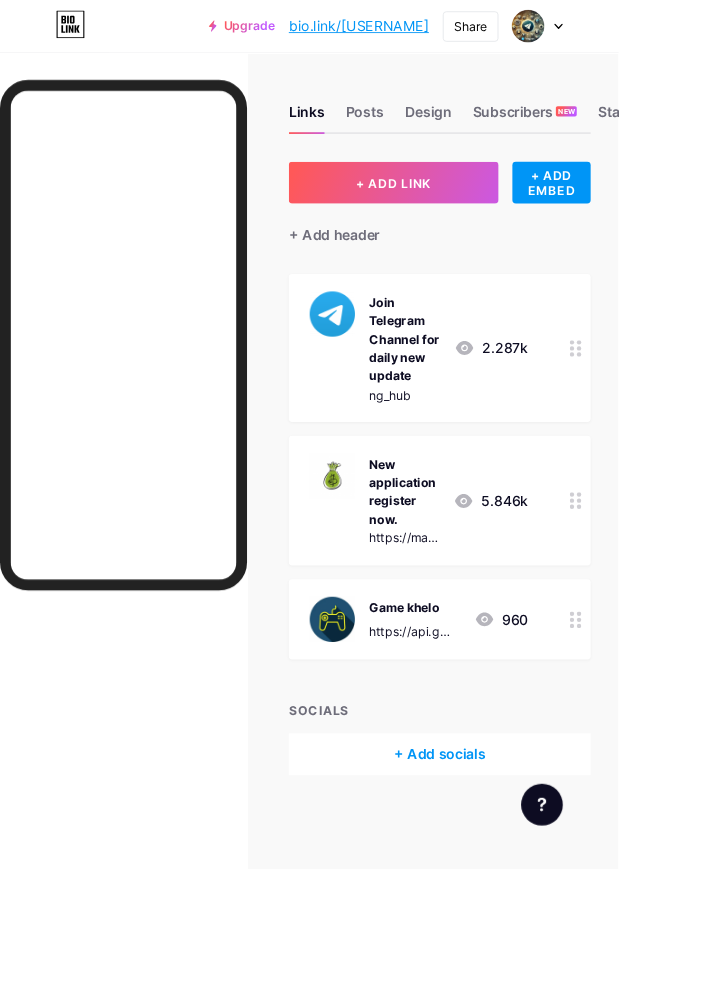 click on "Upgrade   bio.link/nmoney...   bio.link/nmoneywithsam1   Share               Switch accounts     Free Earning apps   bio.link/nmoneywithsam1       + Add a new page        Account settings   Logout   Link Copied
Links
Posts
Design
Subscribers
NEW
Stats
Settings       + ADD LINK     + ADD EMBED
+ Add header
Join Telegram Channel for daily new update
https://t.me/p2p_earning_hub
2.287k
New application register now.
https://marketshare77.com/home/register?invite=U8A5QNUD
5.846k
Game khelo
https://api.gm3f.com/TKWC
960
SOCIALS     + Add socials                       Feature requests             Help center         Contact support" at bounding box center [355, 499] 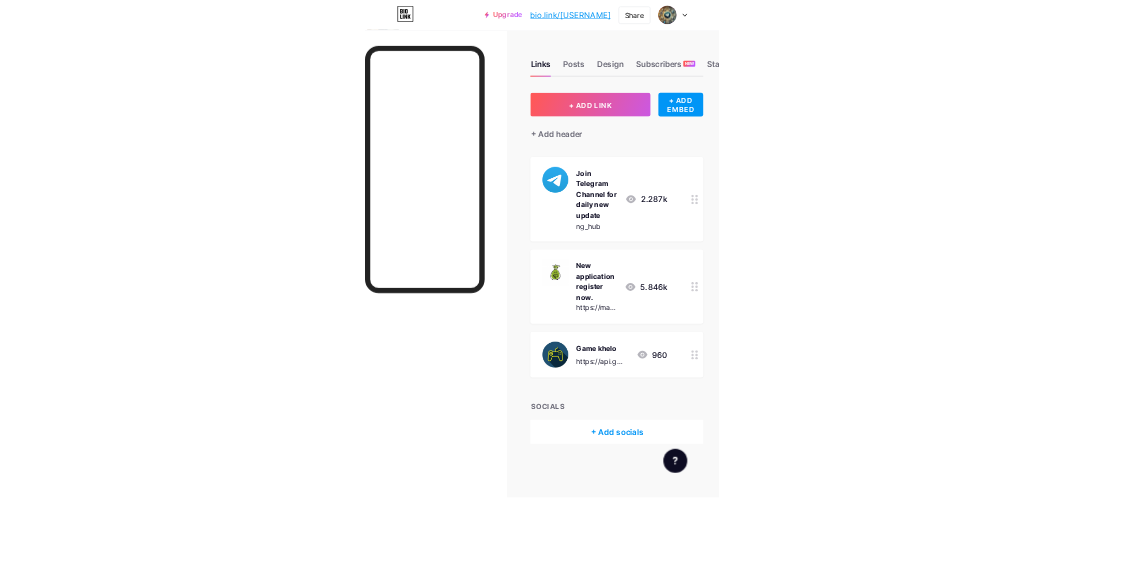 scroll, scrollTop: 0, scrollLeft: 0, axis: both 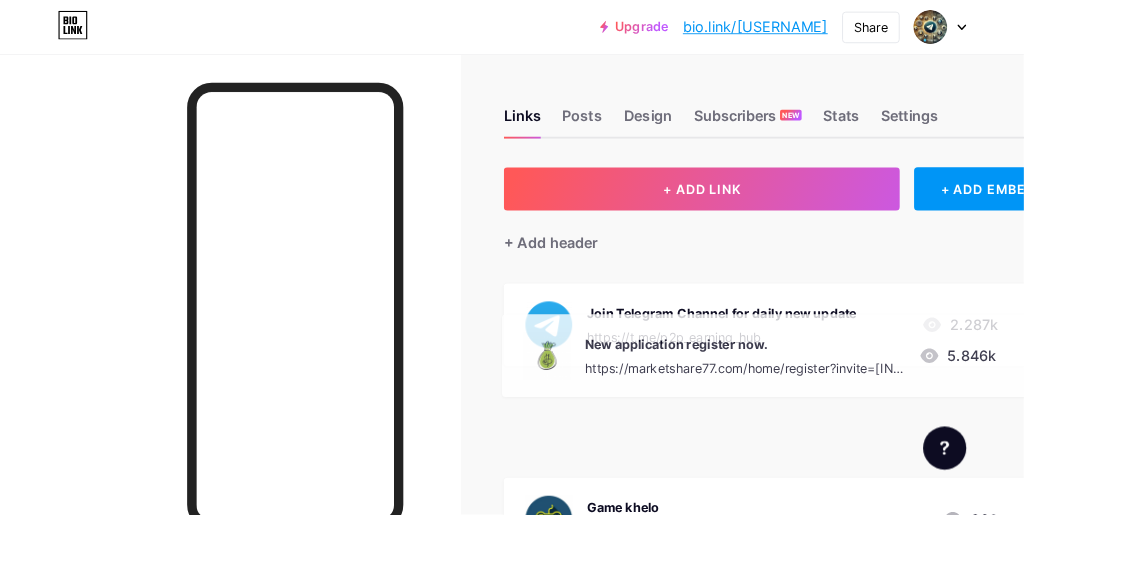 type 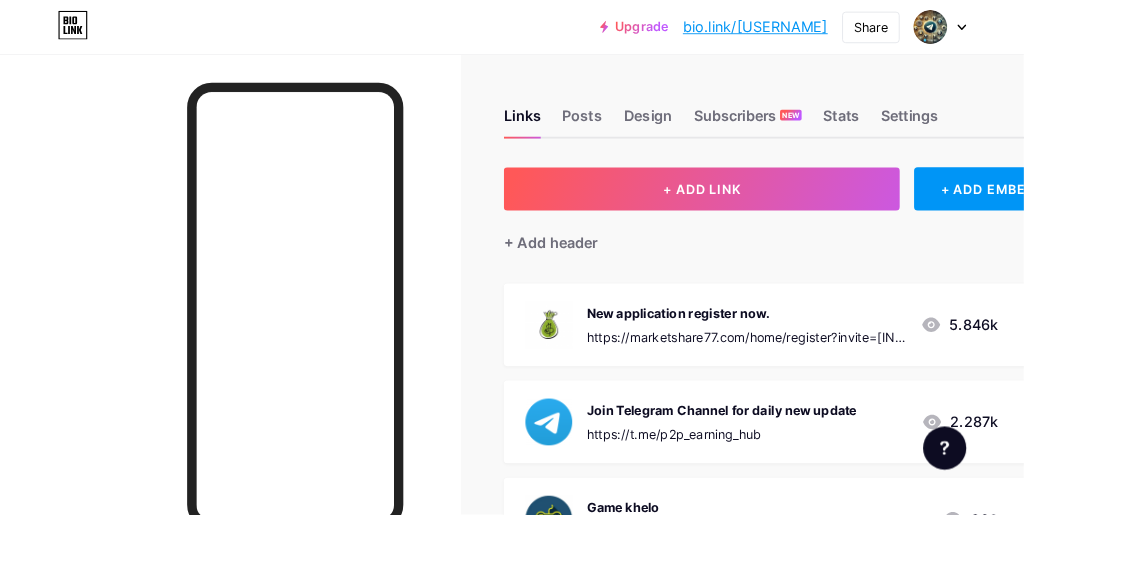 click on "Share" at bounding box center [968, 30] 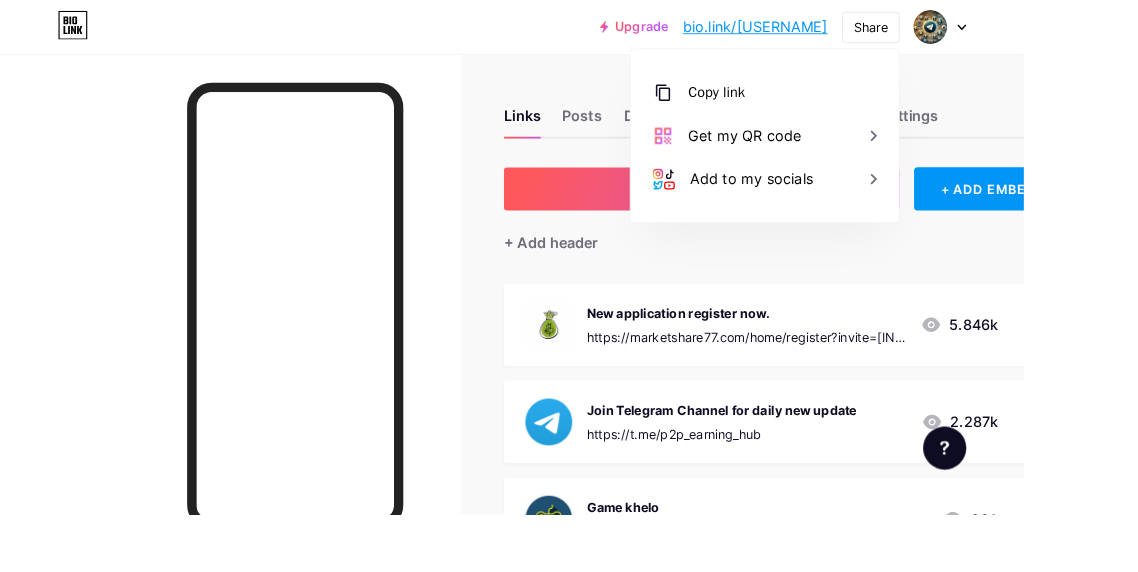 click on "Copy link" at bounding box center (850, 103) 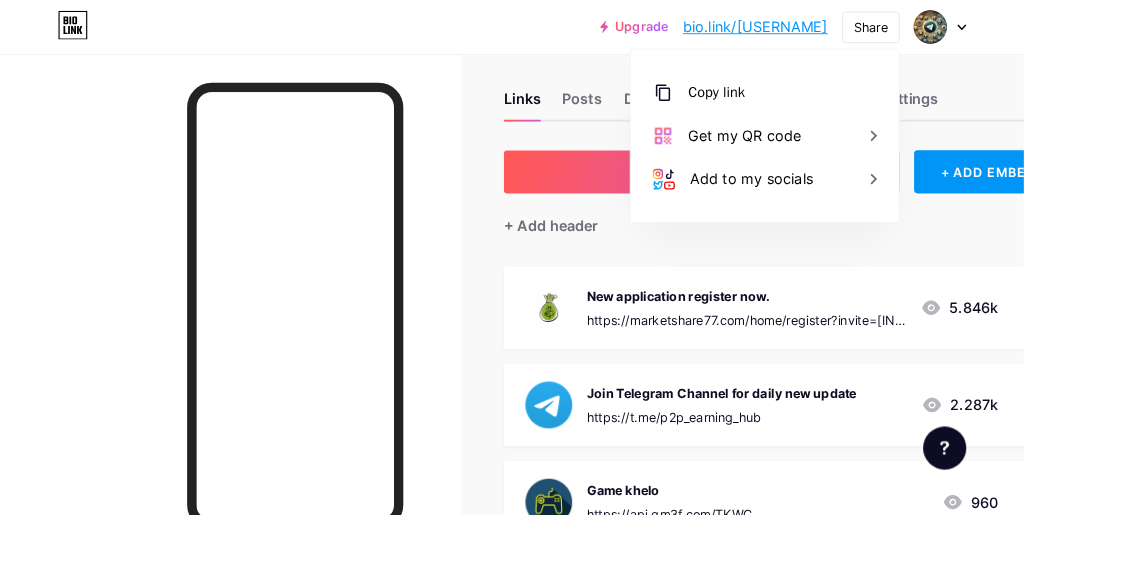 scroll, scrollTop: 0, scrollLeft: 0, axis: both 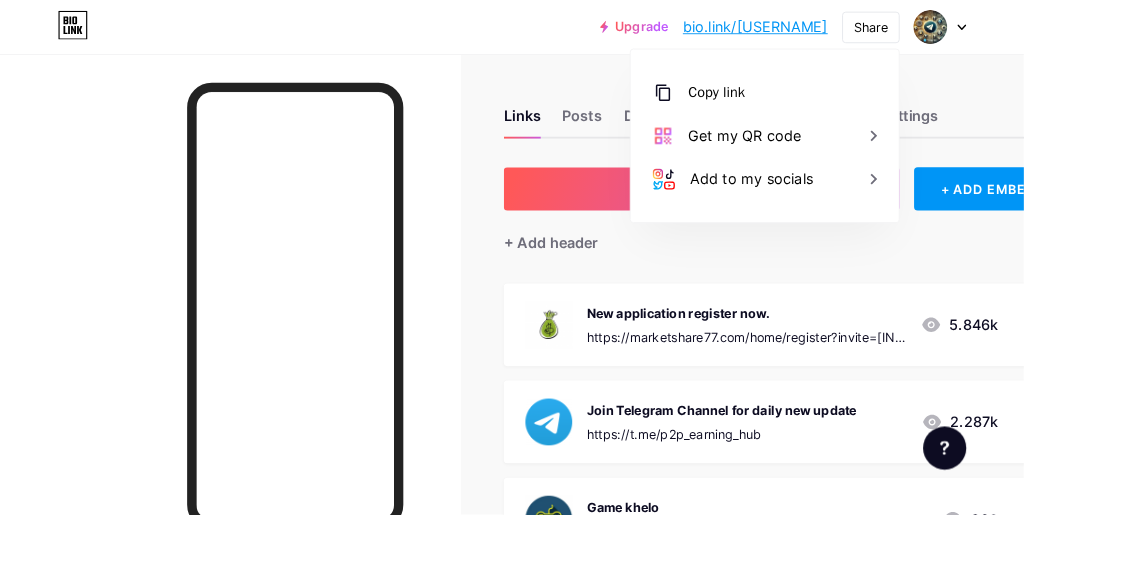 click on "Design" at bounding box center [720, 134] 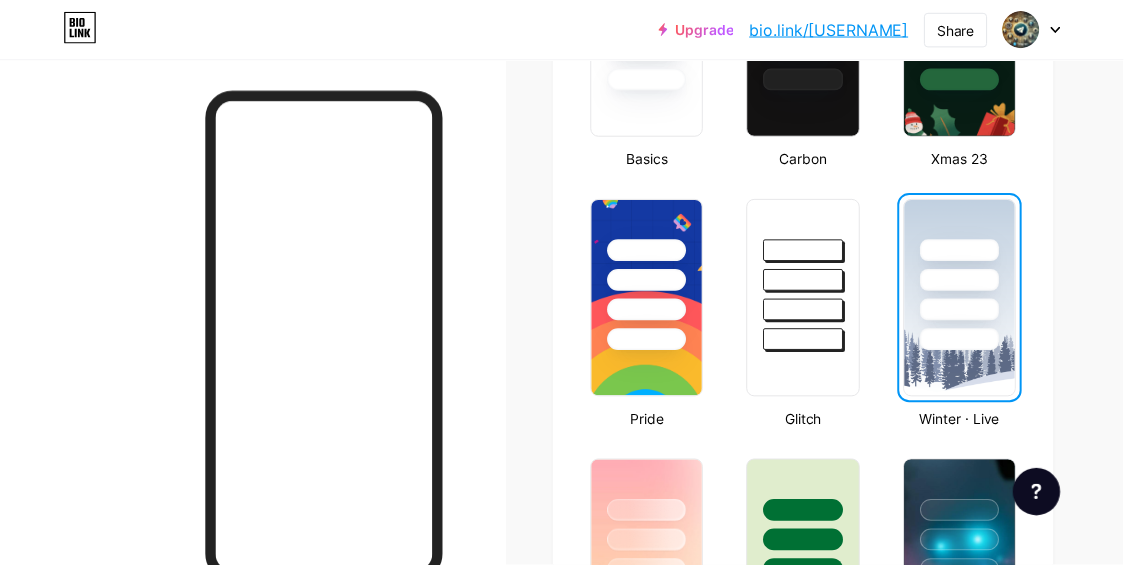 scroll, scrollTop: 660, scrollLeft: 0, axis: vertical 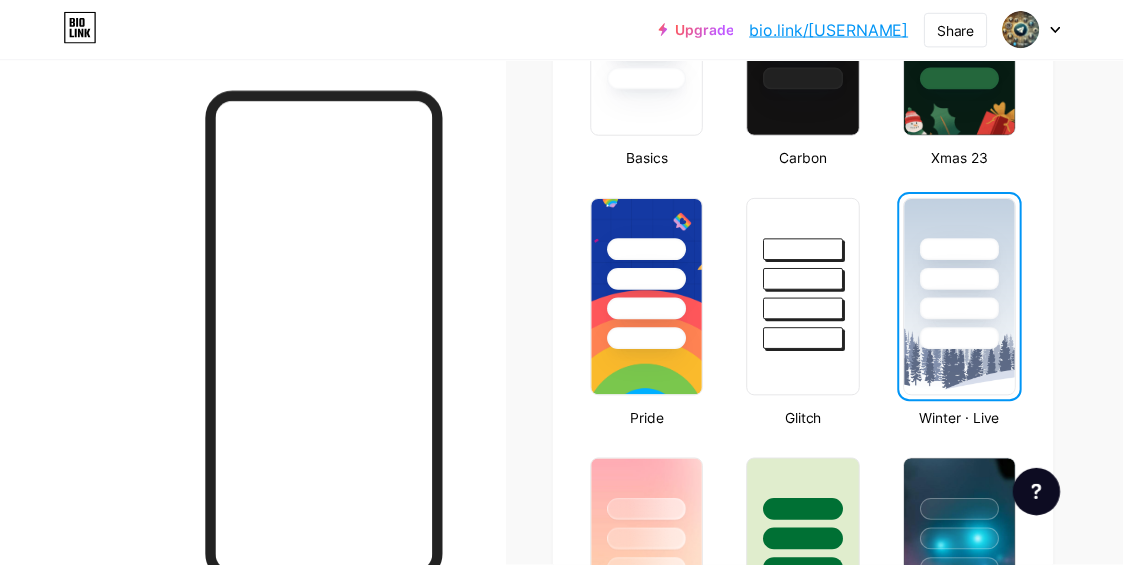 click at bounding box center [972, 540] 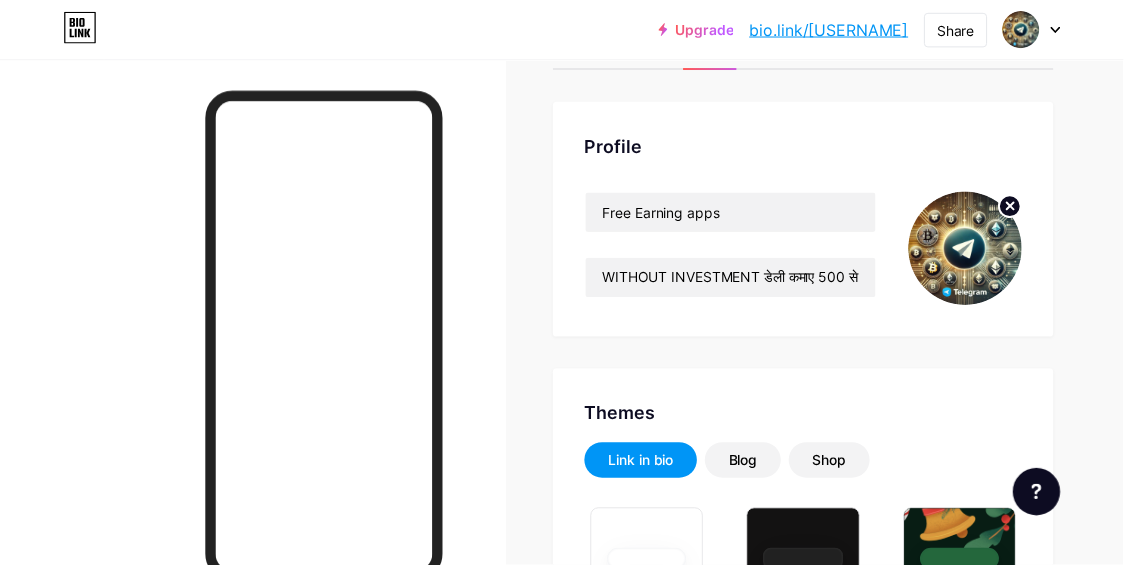 scroll, scrollTop: 0, scrollLeft: 0, axis: both 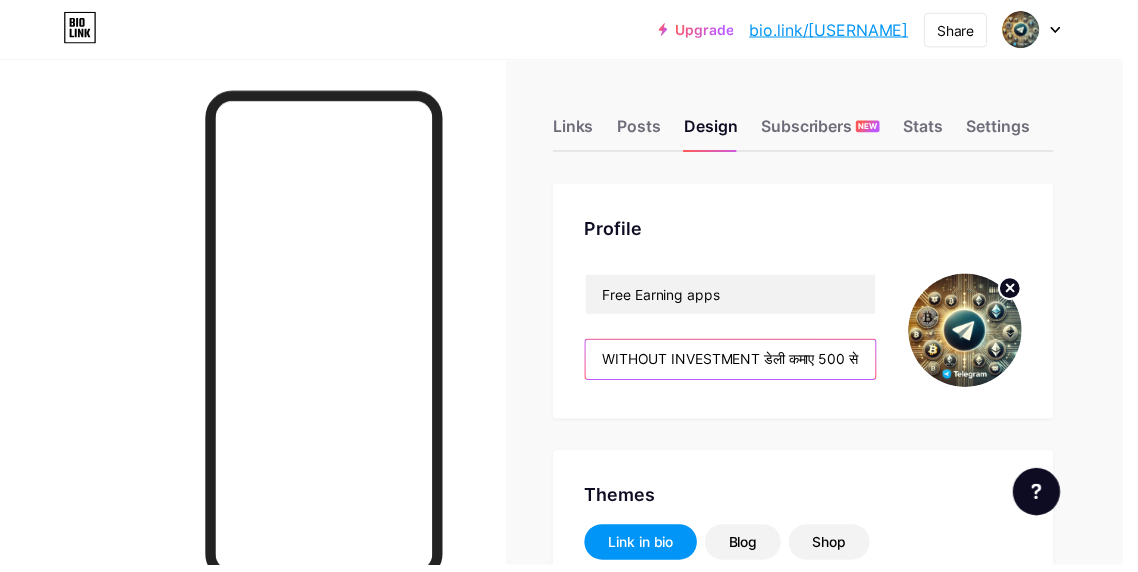 click on "WITHOUT INVESTMENT डेली कमाए 500 से 700 रुपए बिल्कुल फ्री में अभी  ज्वाइन करे।" at bounding box center (740, 364) 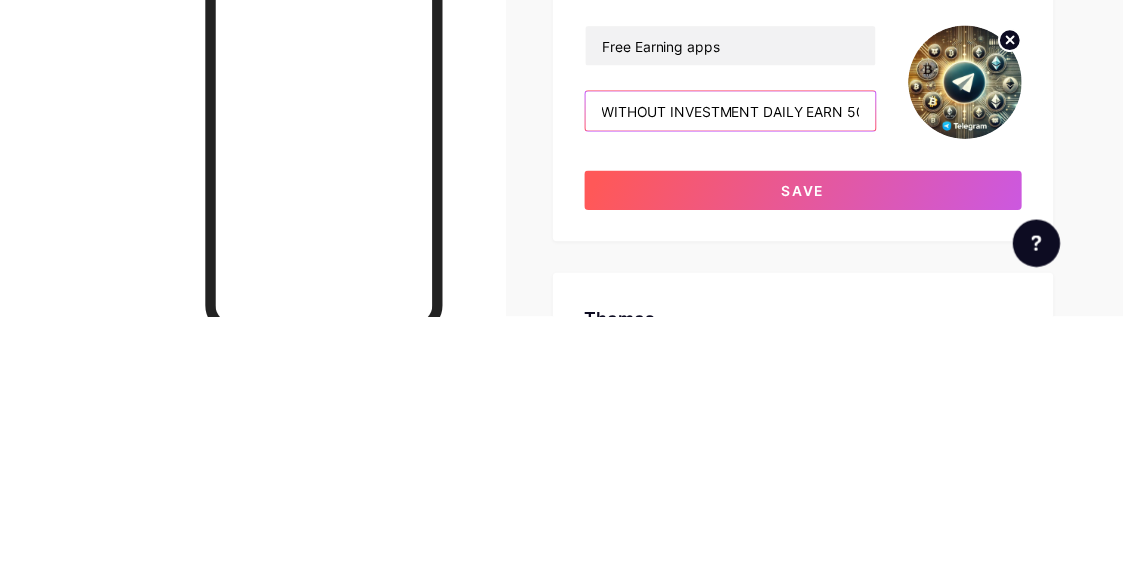 scroll, scrollTop: 0, scrollLeft: 0, axis: both 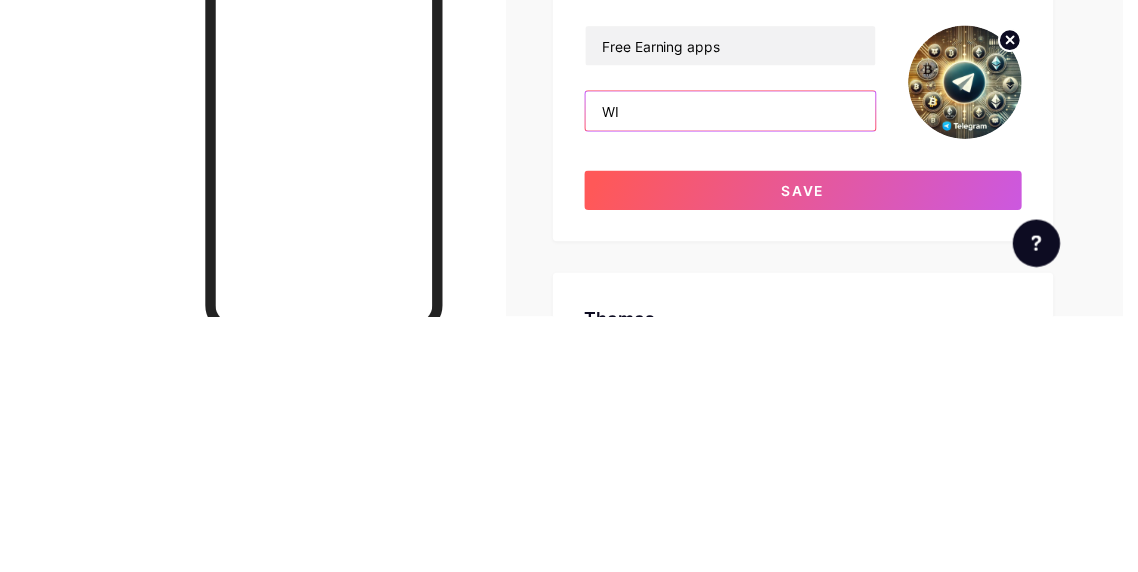 type on "W" 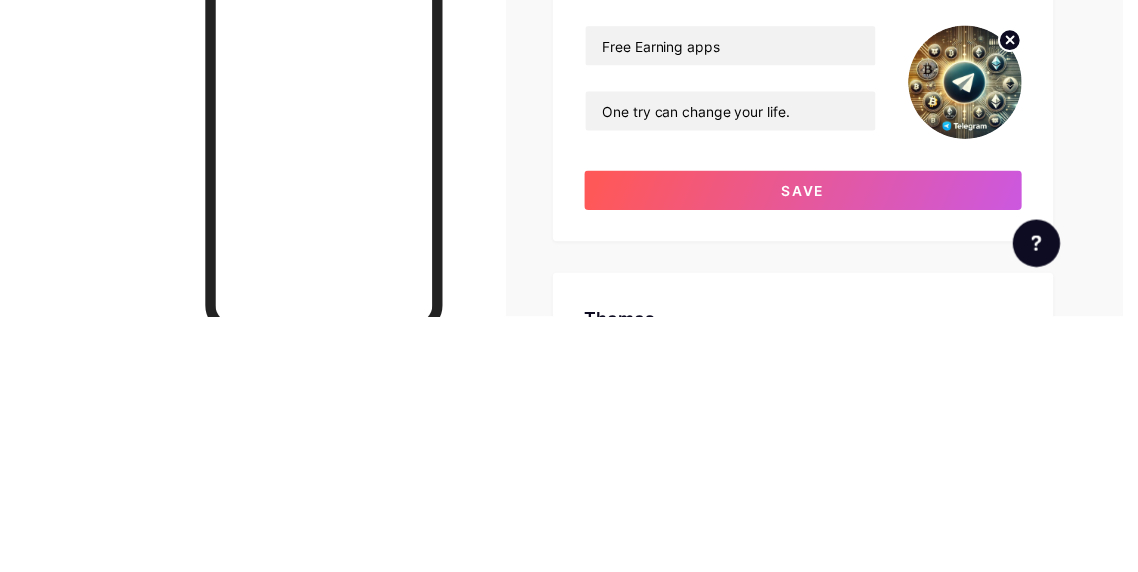 click on "Links
Posts
Design
Subscribers
NEW
Stats
Settings     Profile   Free Earning apps     One try can change your life.                   Save     Themes   Link in bio   Blog   Shop       Basics       Carbon       Xmas 23       Pride       Glitch       Winter · Live       Glassy · Live       Chameleon · Live       Rainy Night · Live       Neon · Live       Summer       Retro       Strawberry · Live       Desert       Sunny       Autumn       Leaf       Clear Sky       Blush       Unicorn       Minimal       Cloudy       Shadow     Create your own           Changes saved       Position to display socials                 Top                     Bottom
Disable Bio Link branding
Will hide the Bio Link branding from homepage     Display Share button
Enables social sharing options on your page including a QR code.   Changes saved           Feature requests             Help center" at bounding box center (575, 1764) 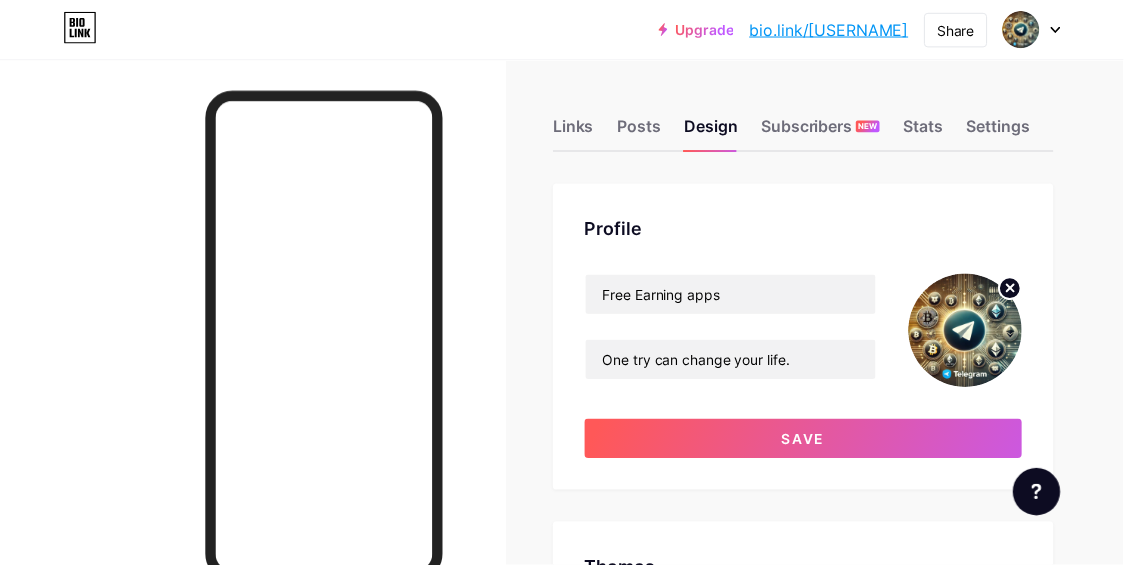 click on "Save" at bounding box center [813, 444] 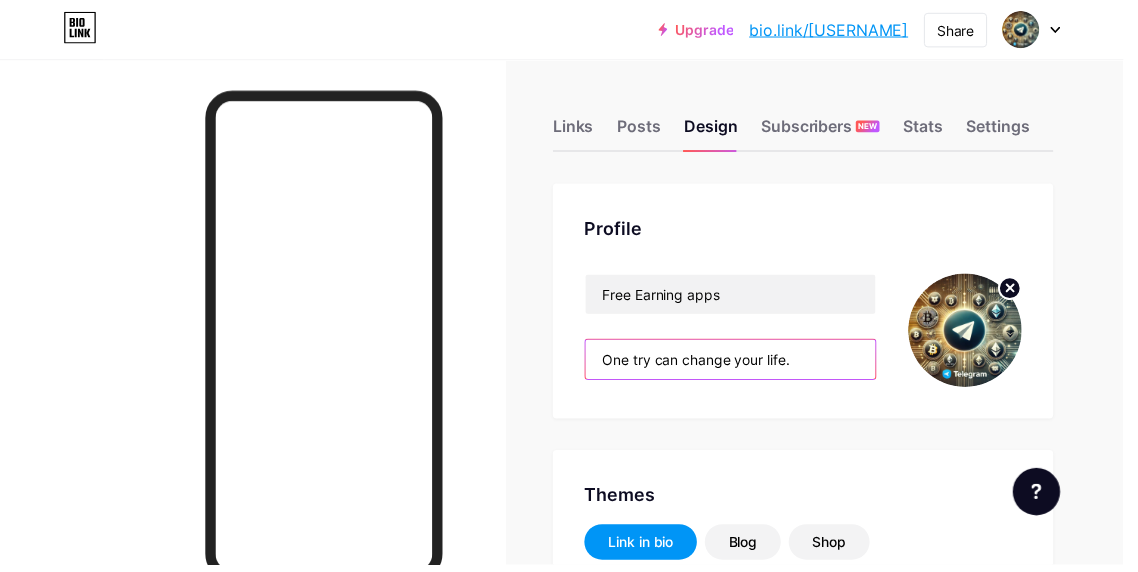 click on "One try can change your life." at bounding box center (740, 364) 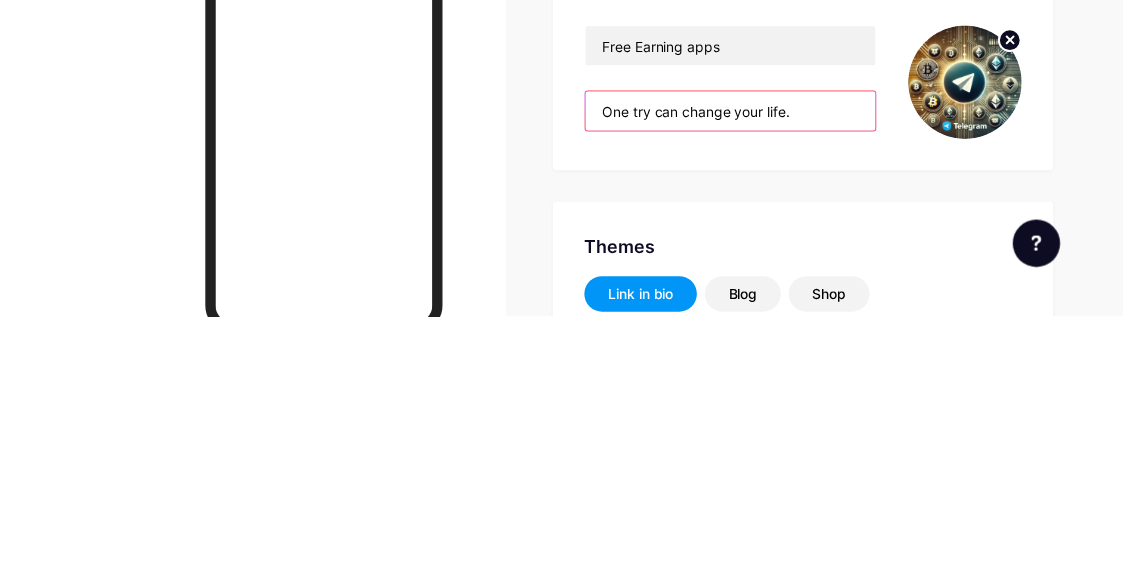 click on "One try can change your life." at bounding box center [740, 364] 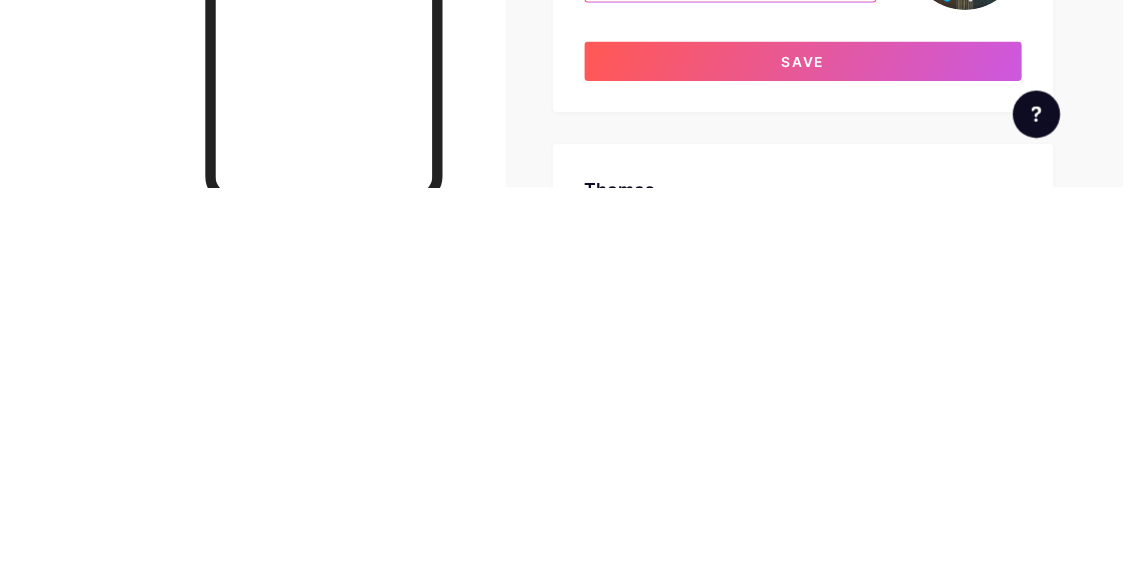 type on "Your one try can change your life." 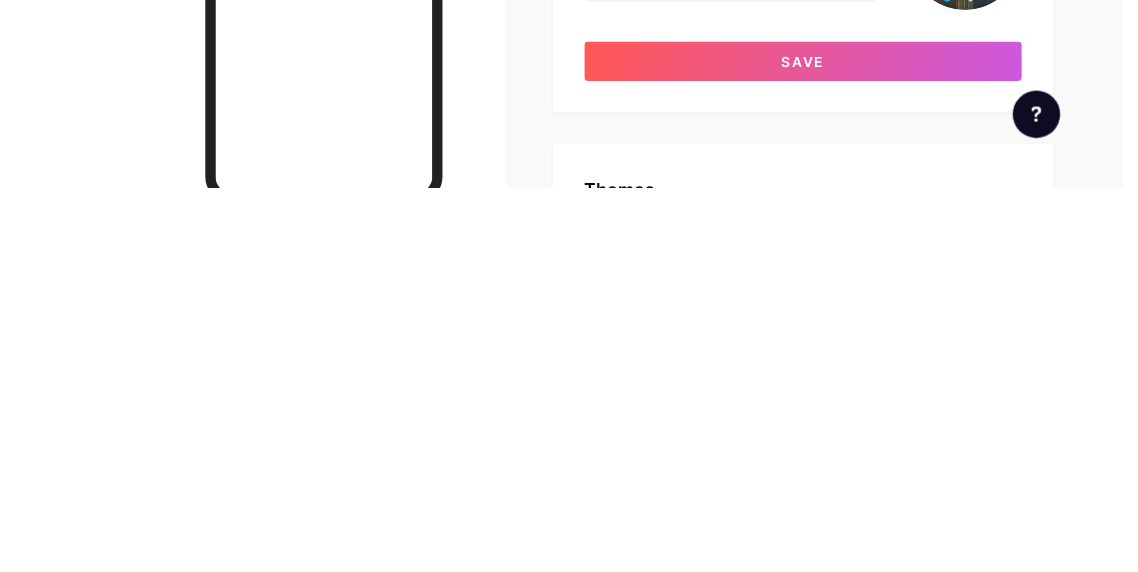 click on "Save" at bounding box center [813, 444] 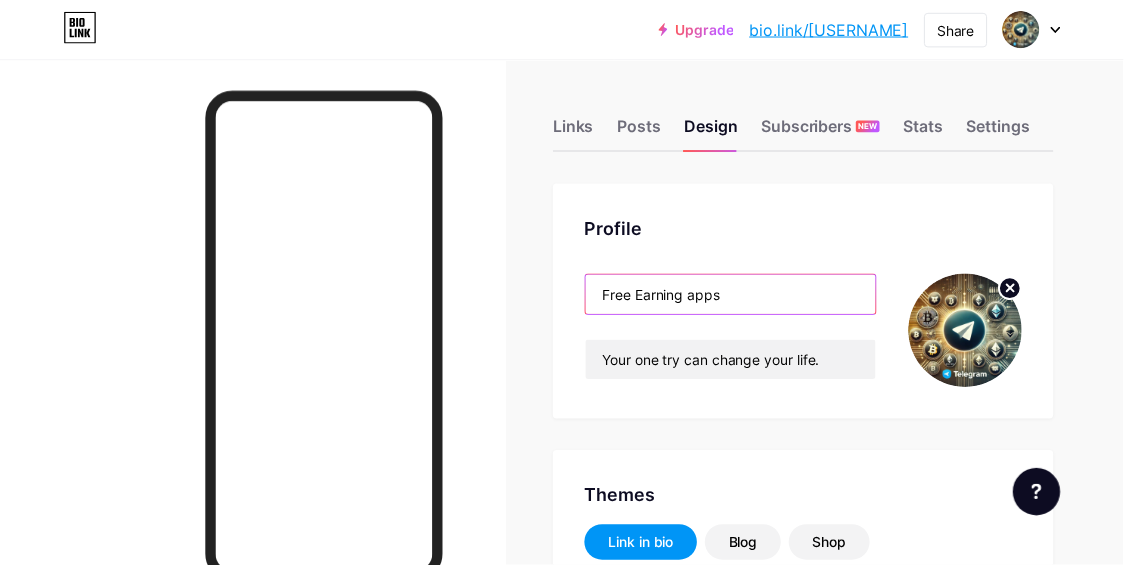 click on "Free Earning apps" at bounding box center (740, 298) 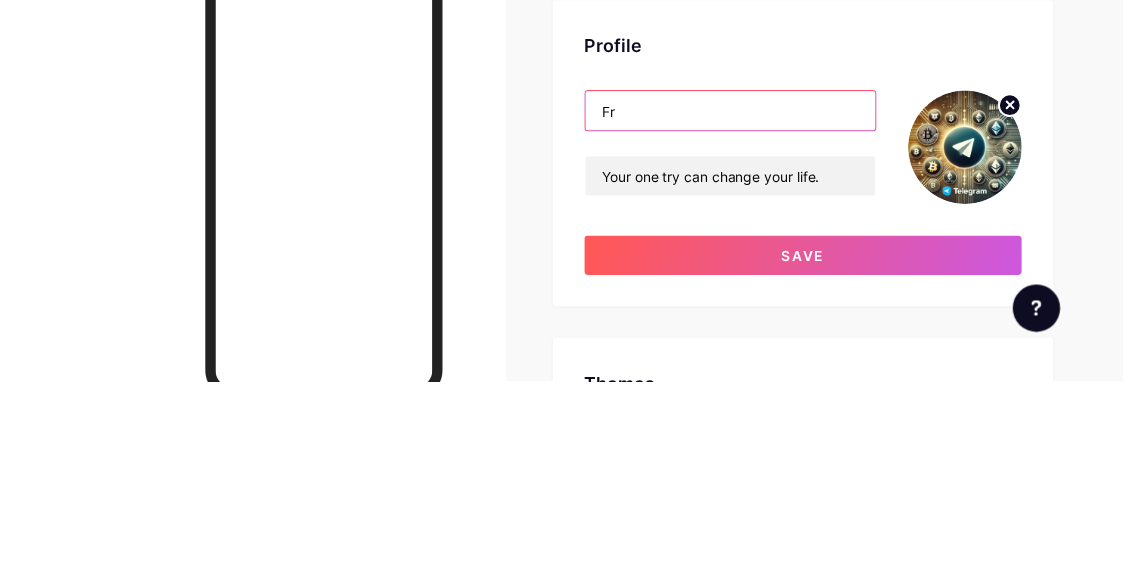 type on "F" 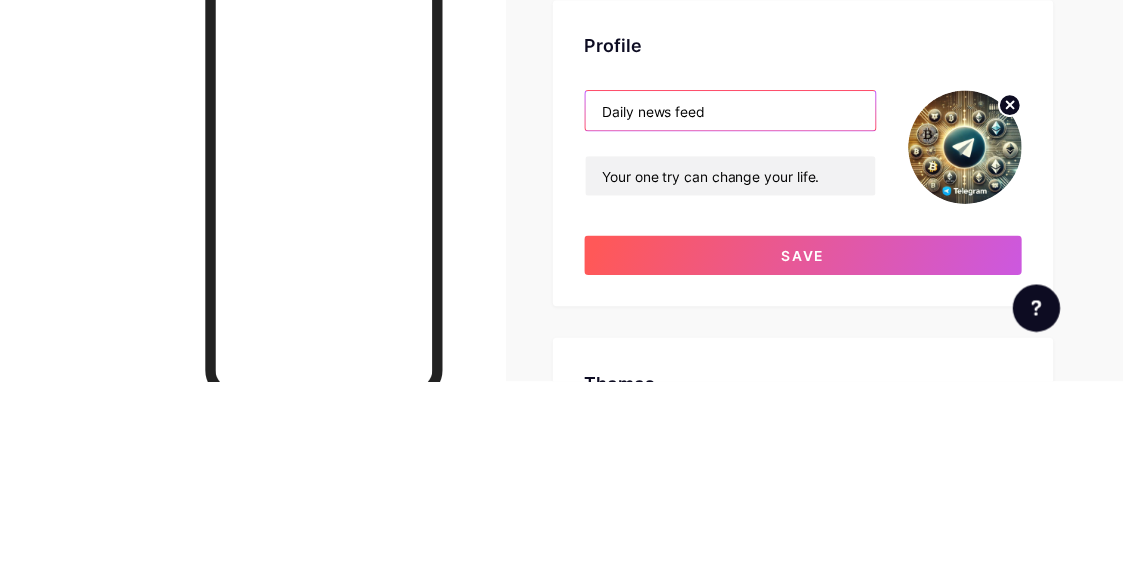 click on "Daily news feed" at bounding box center [740, 298] 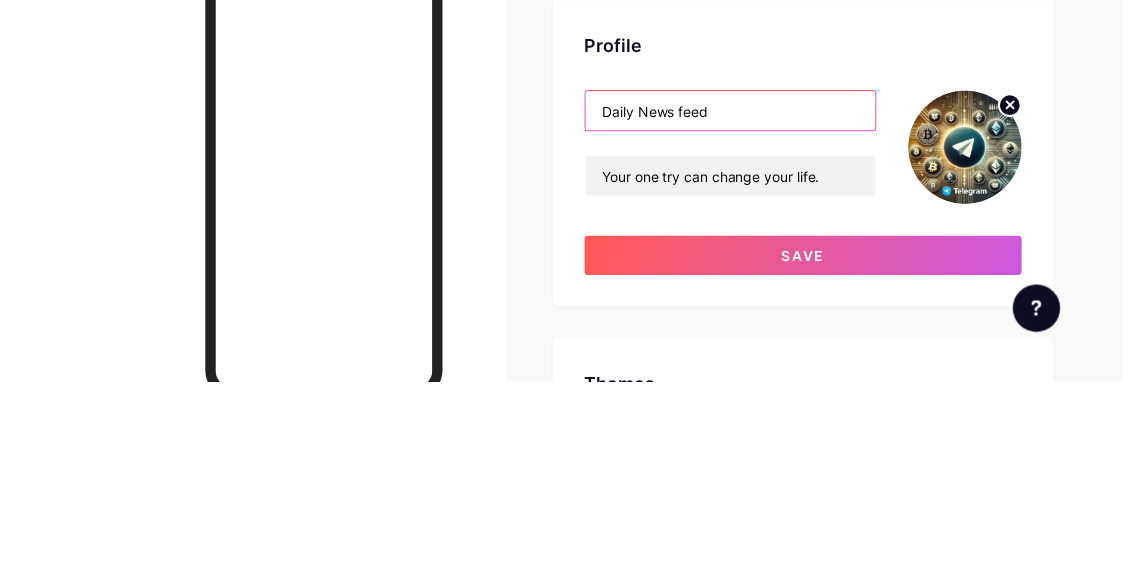 click on "Daily News feed" at bounding box center (740, 298) 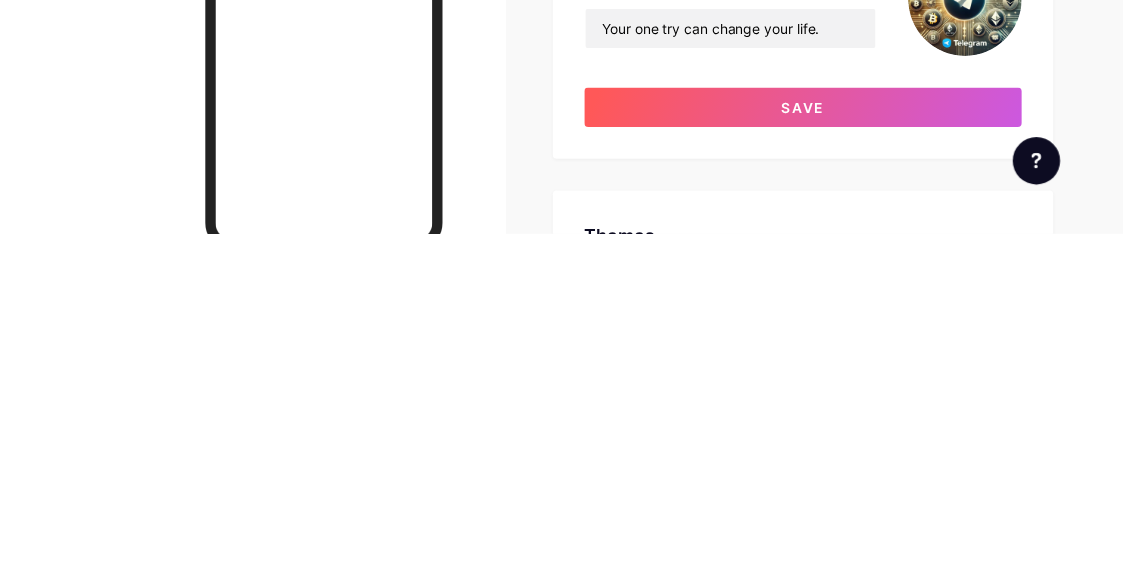 type on "Daily News Feed" 